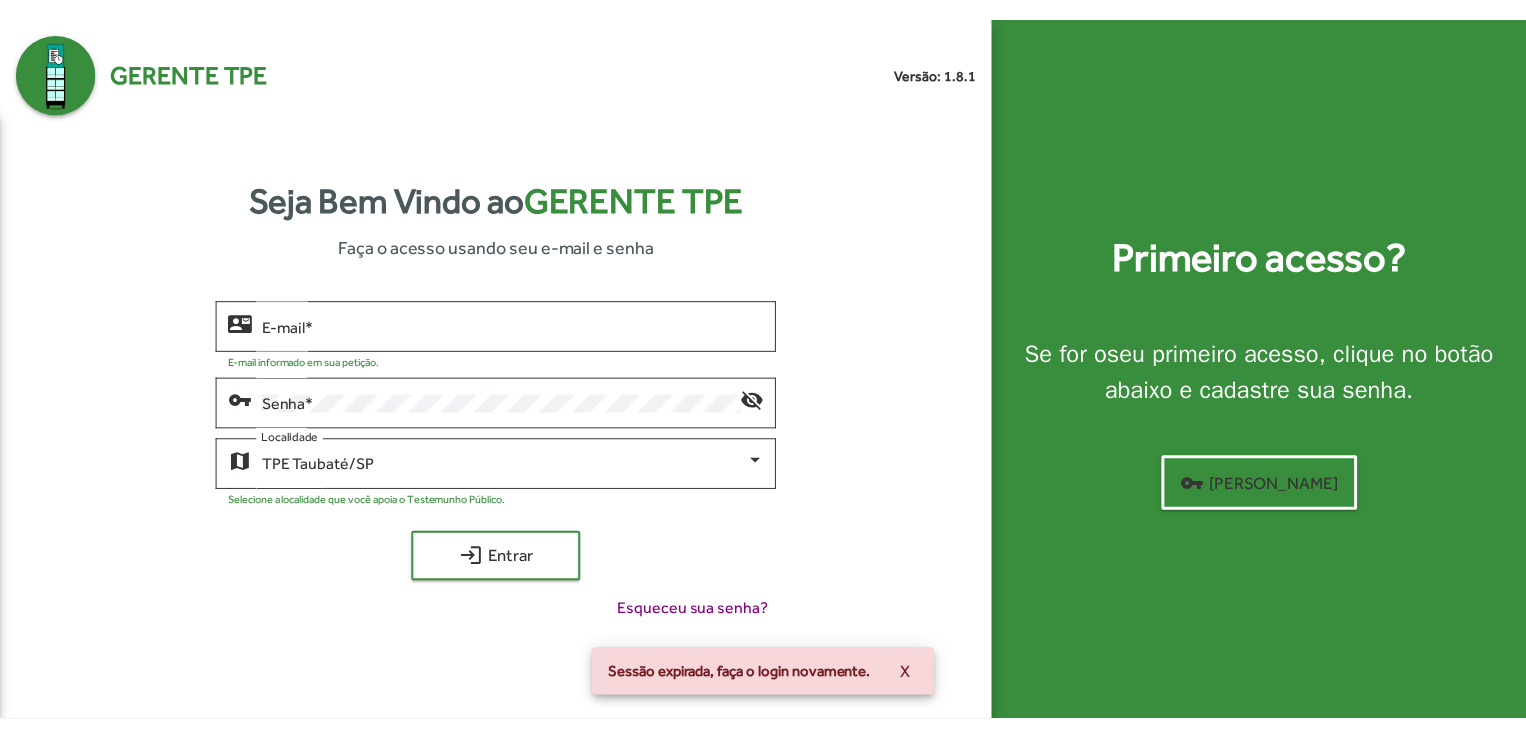 scroll, scrollTop: 0, scrollLeft: 0, axis: both 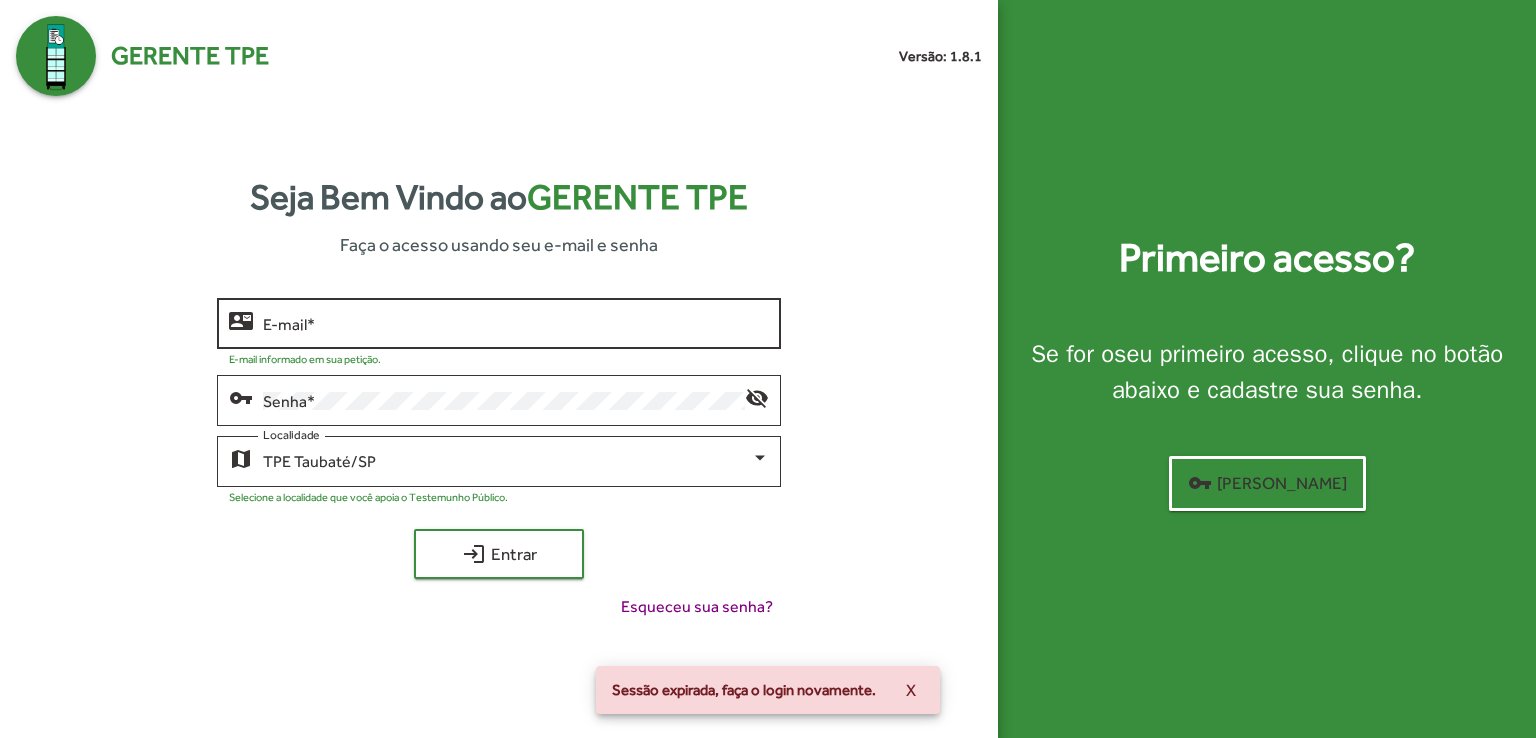 click on "E-mail   *" at bounding box center [516, 324] 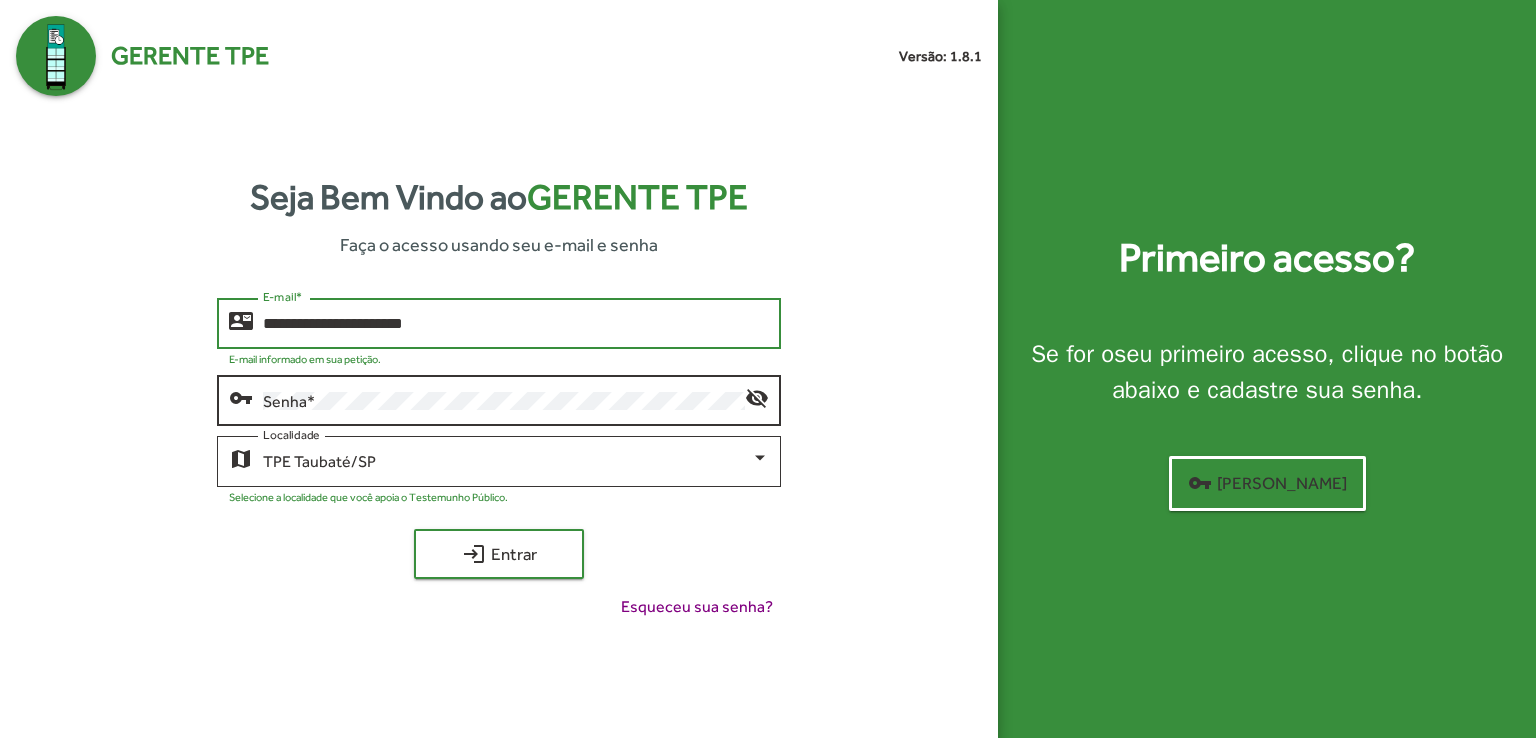 type on "**********" 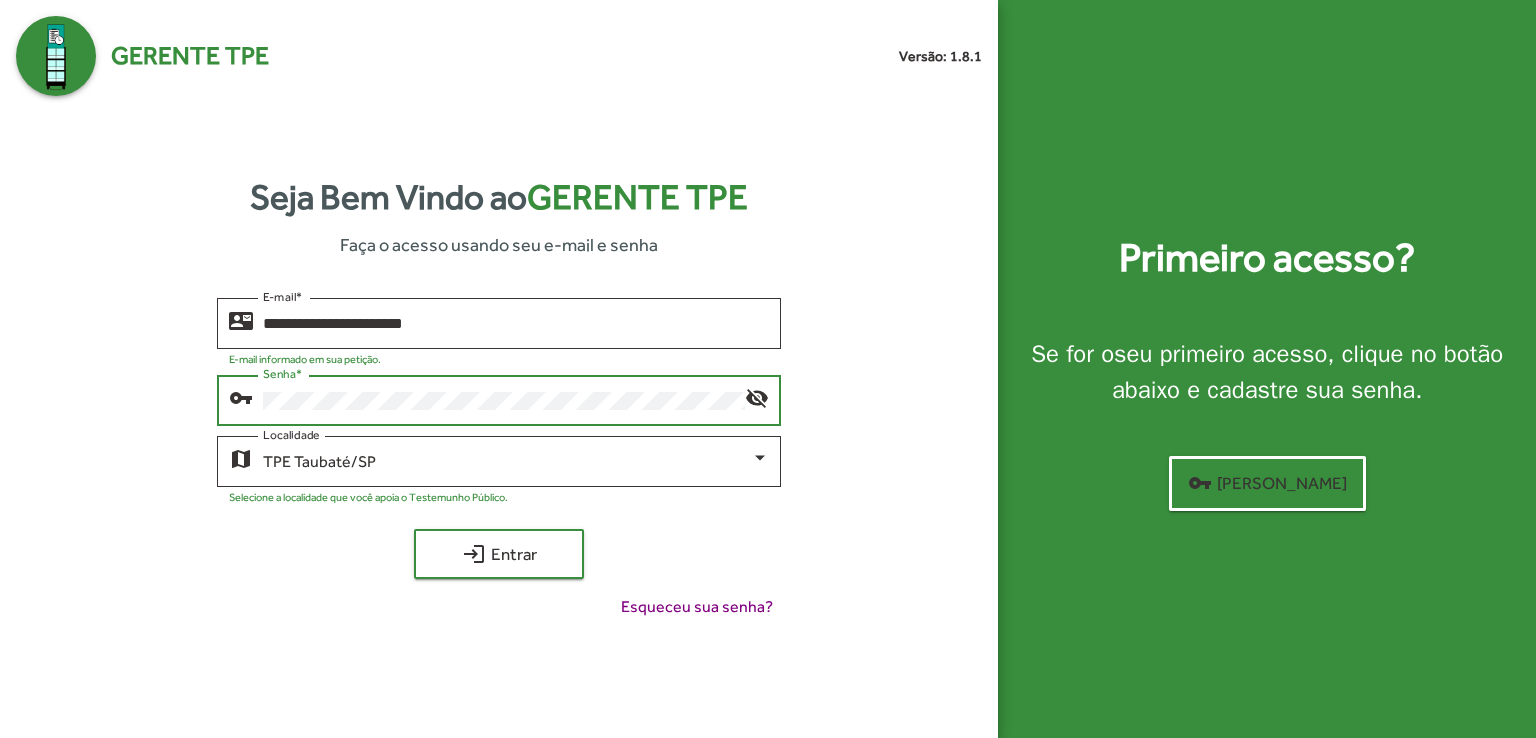 click on "login  Entrar" 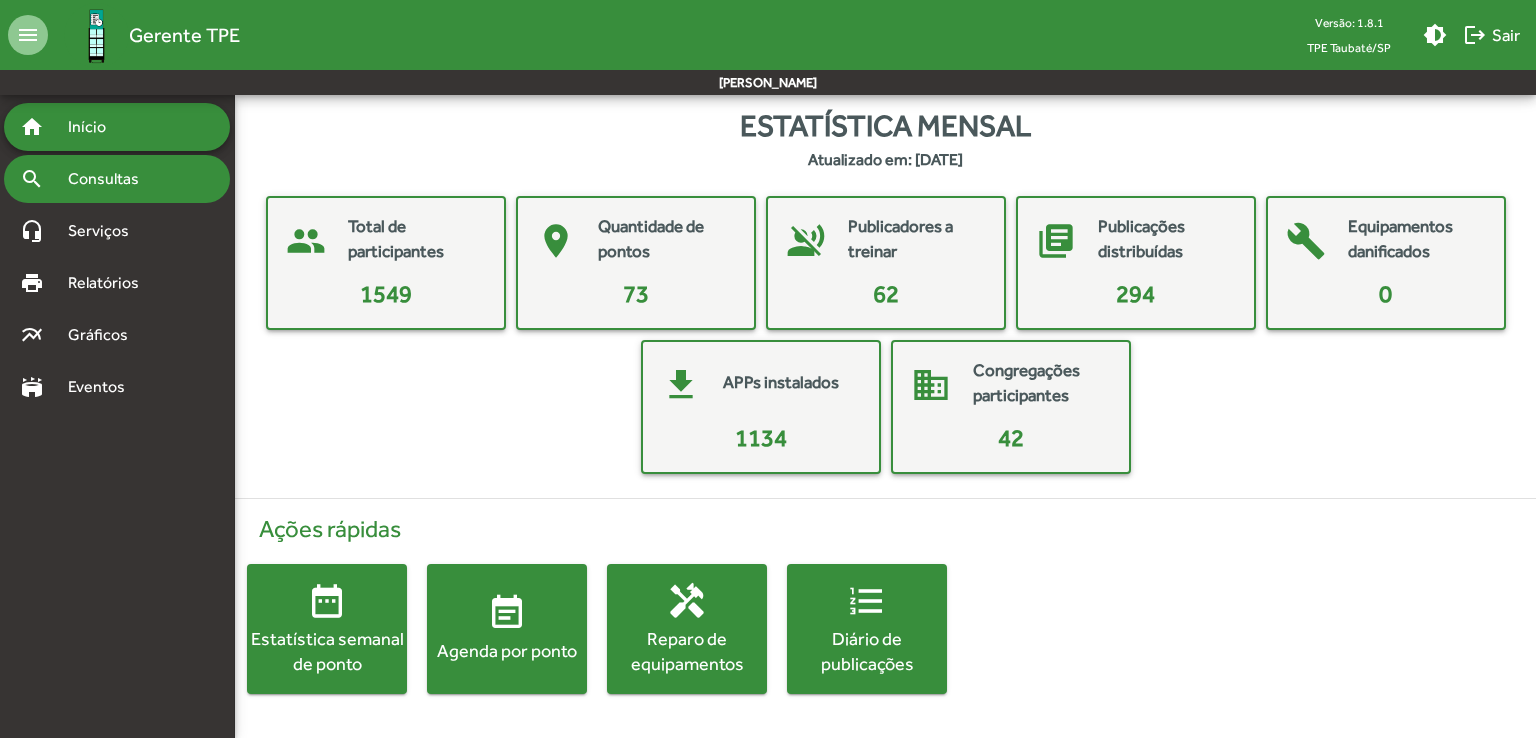 click on "Consultas" at bounding box center [110, 179] 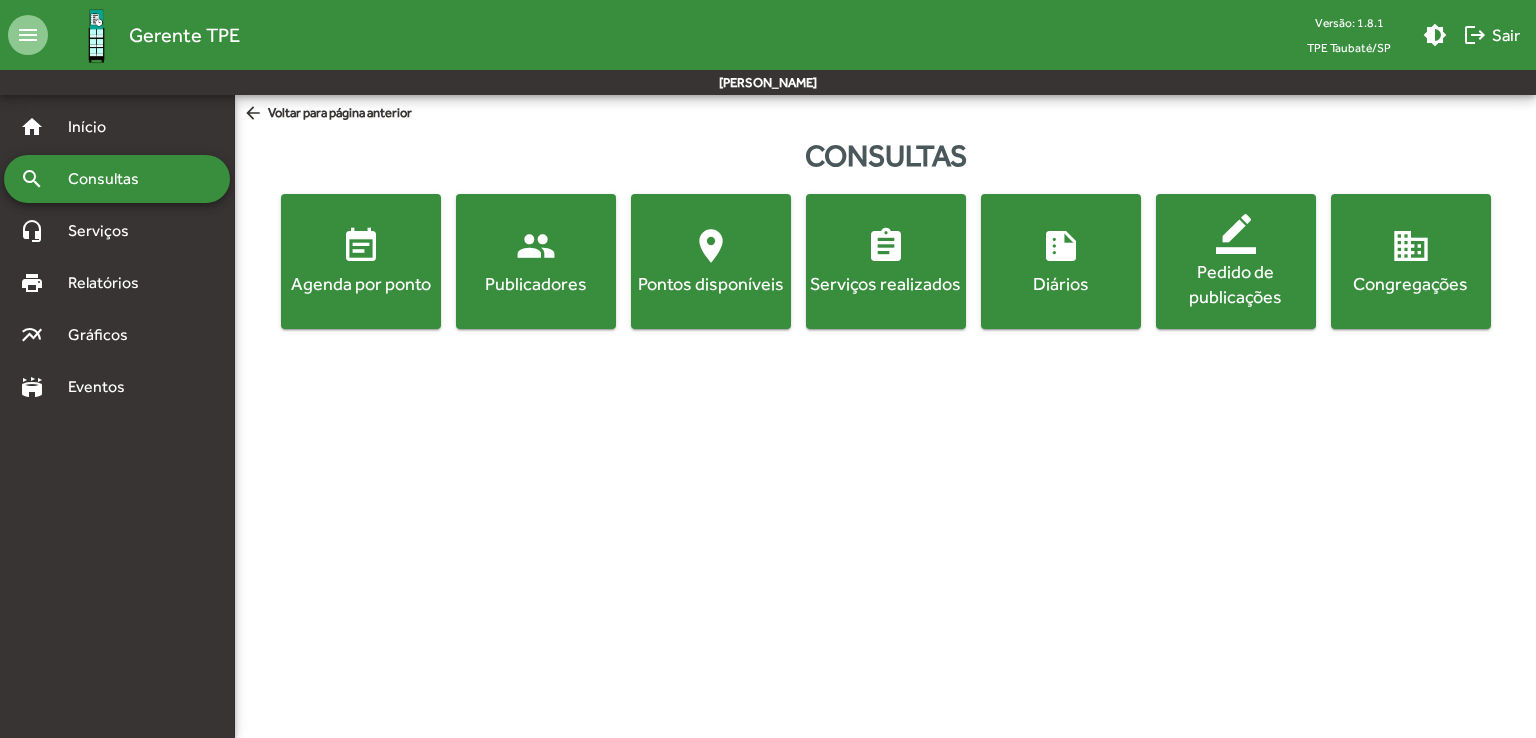 click on "people" 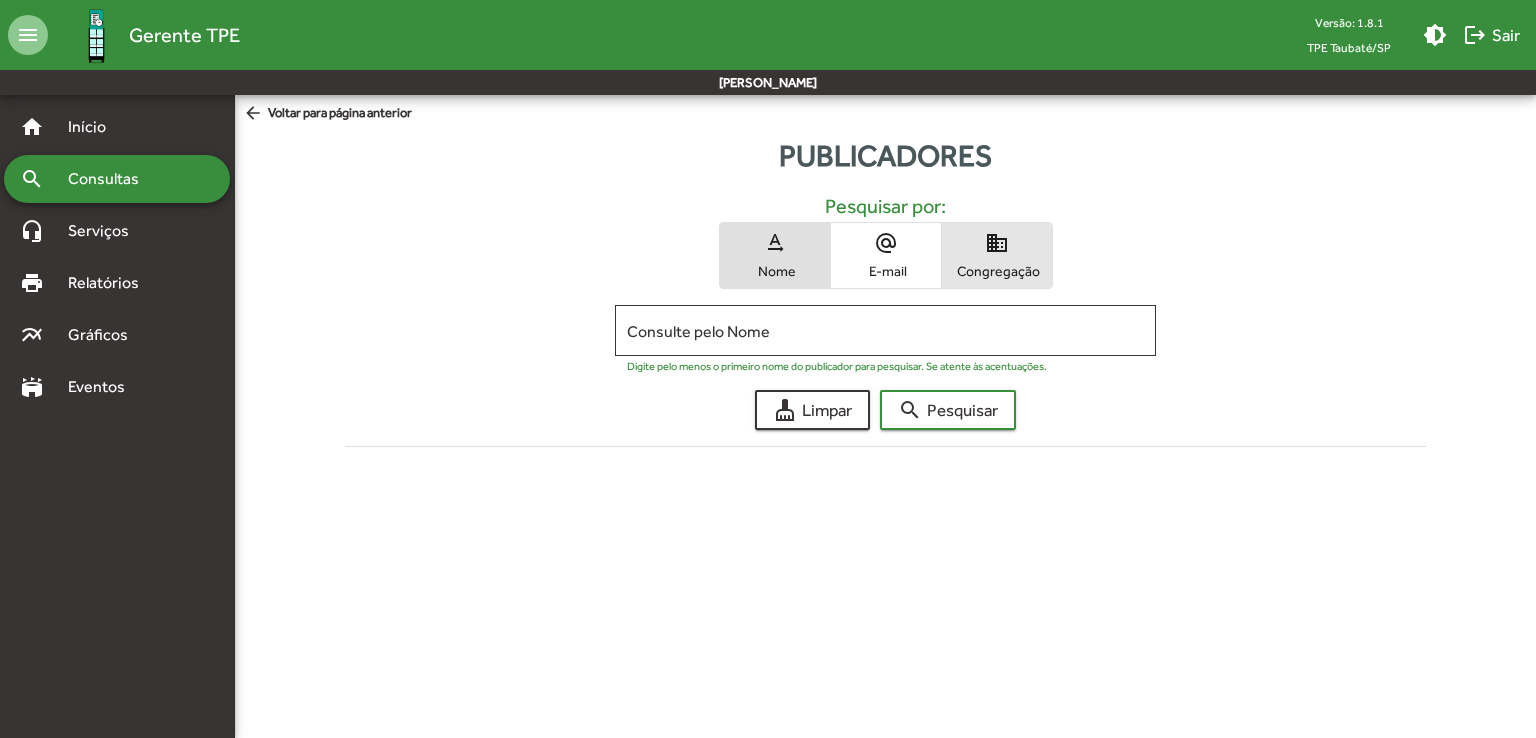 click on "domain Congregação" at bounding box center (997, 255) 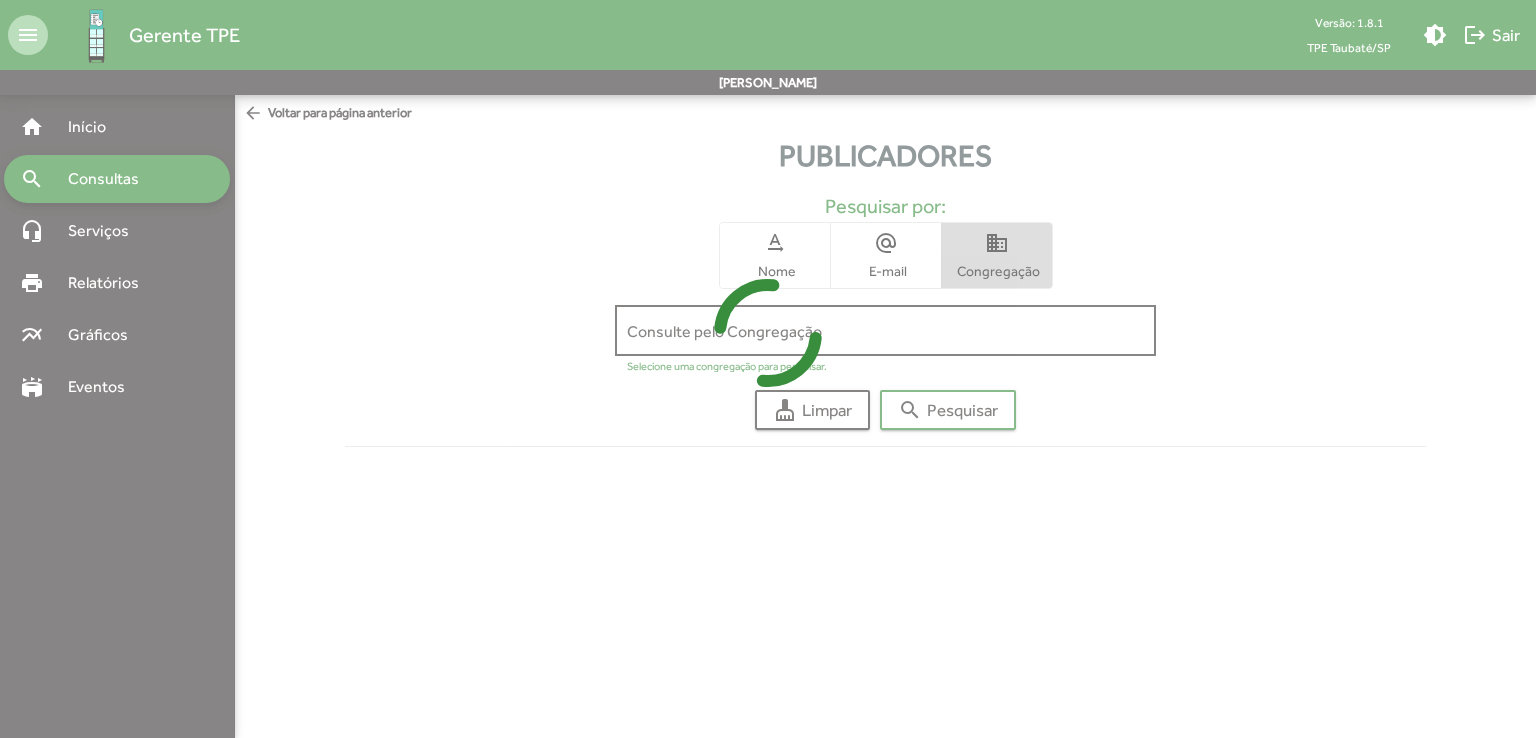 click 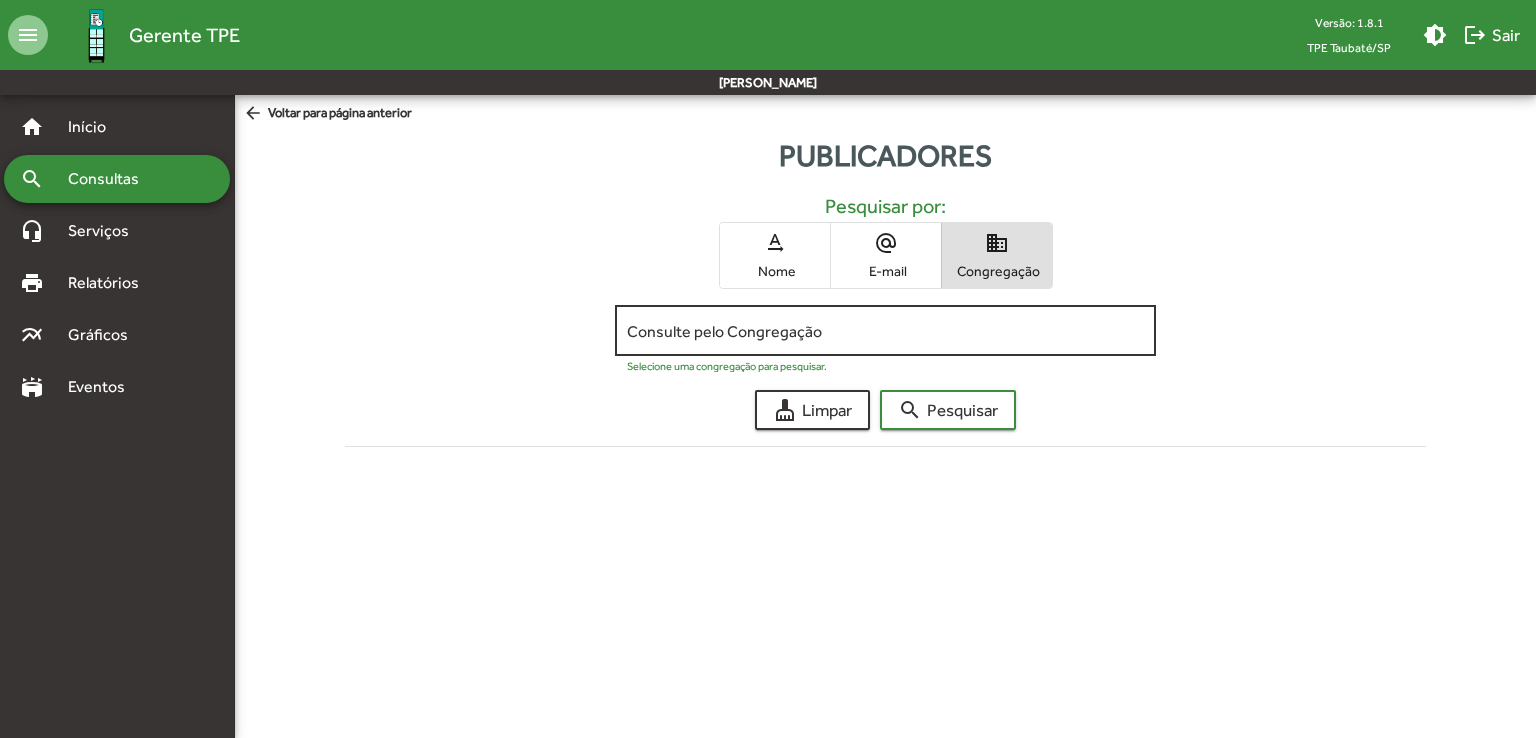 click on "Consulte pelo Congregação" 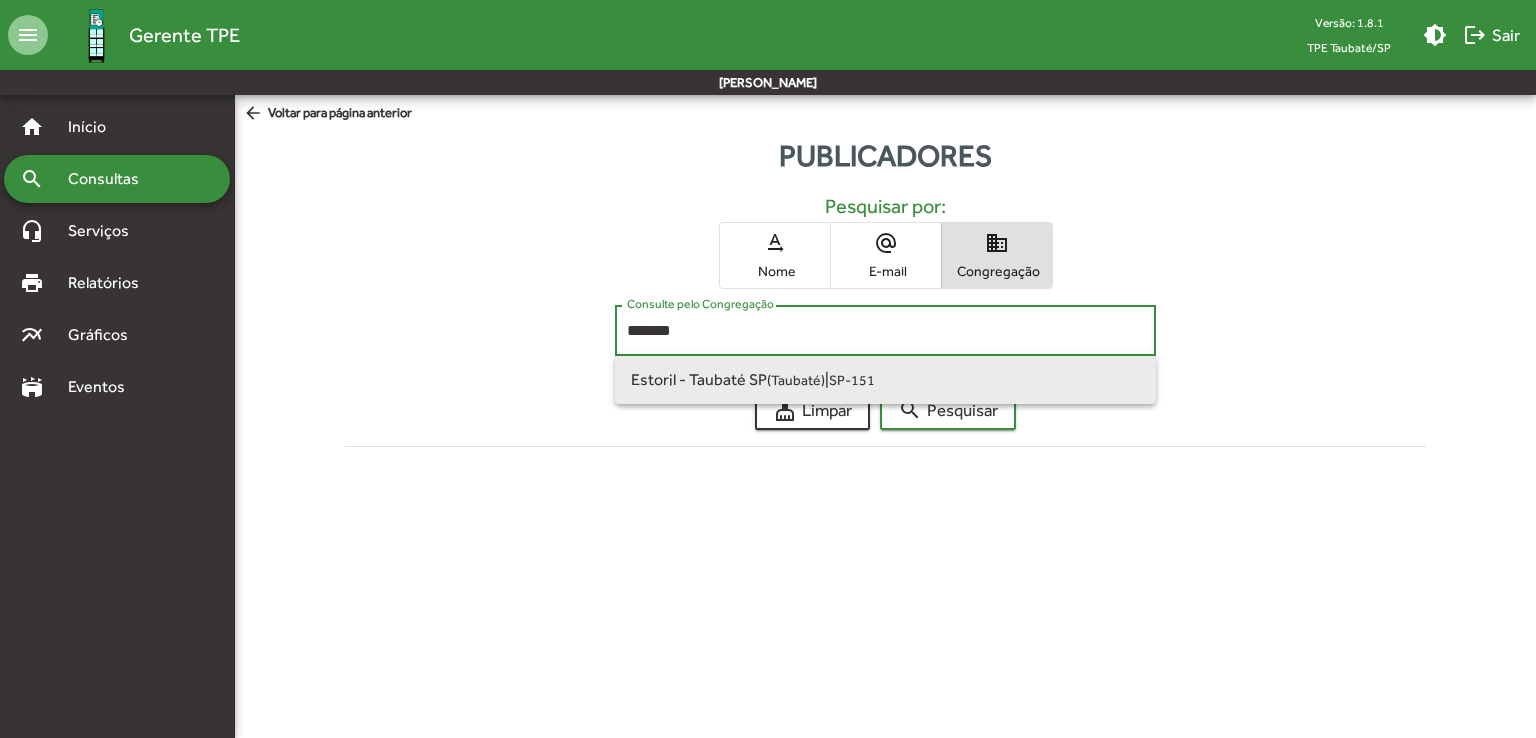 click on "(Taubaté)" at bounding box center (796, 380) 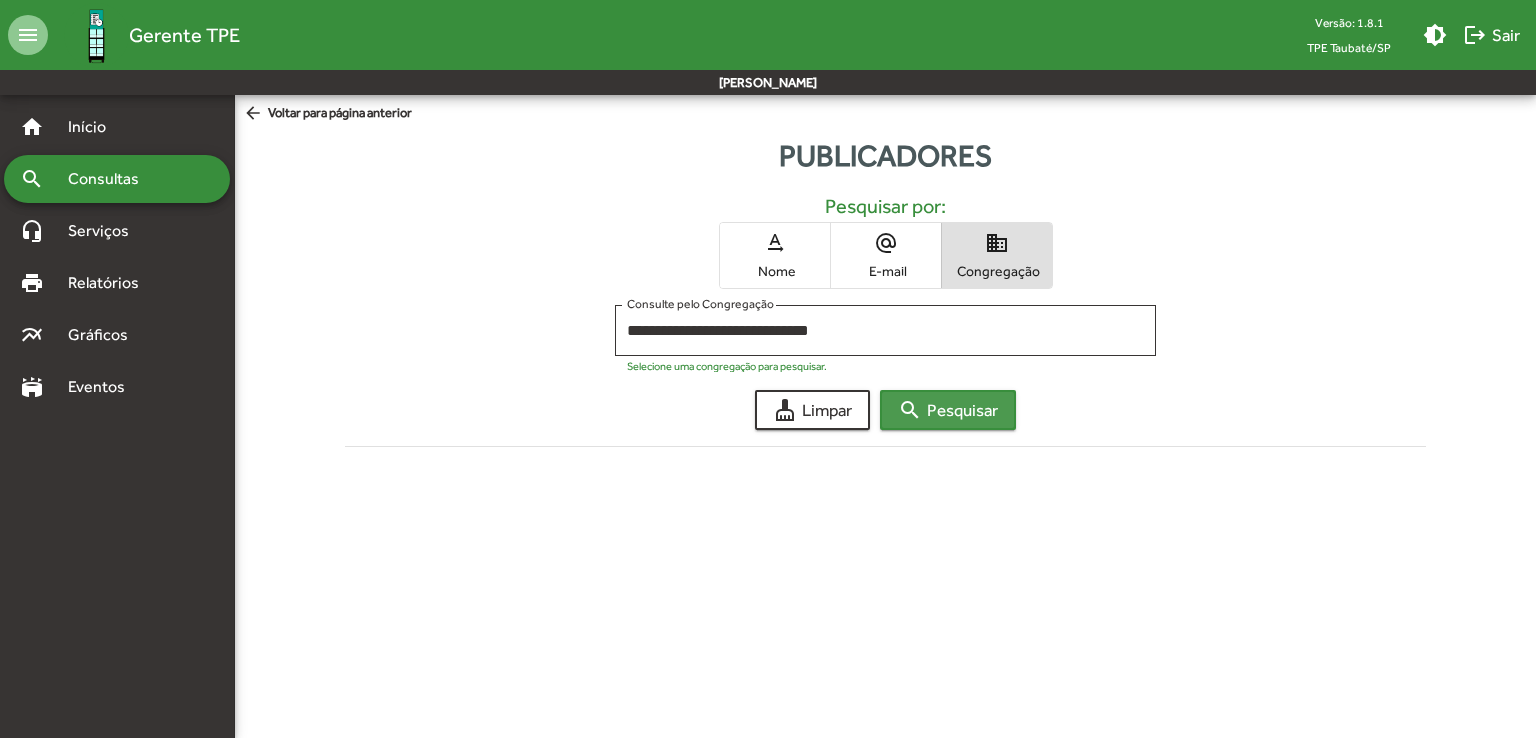 click on "search  Pesquisar" 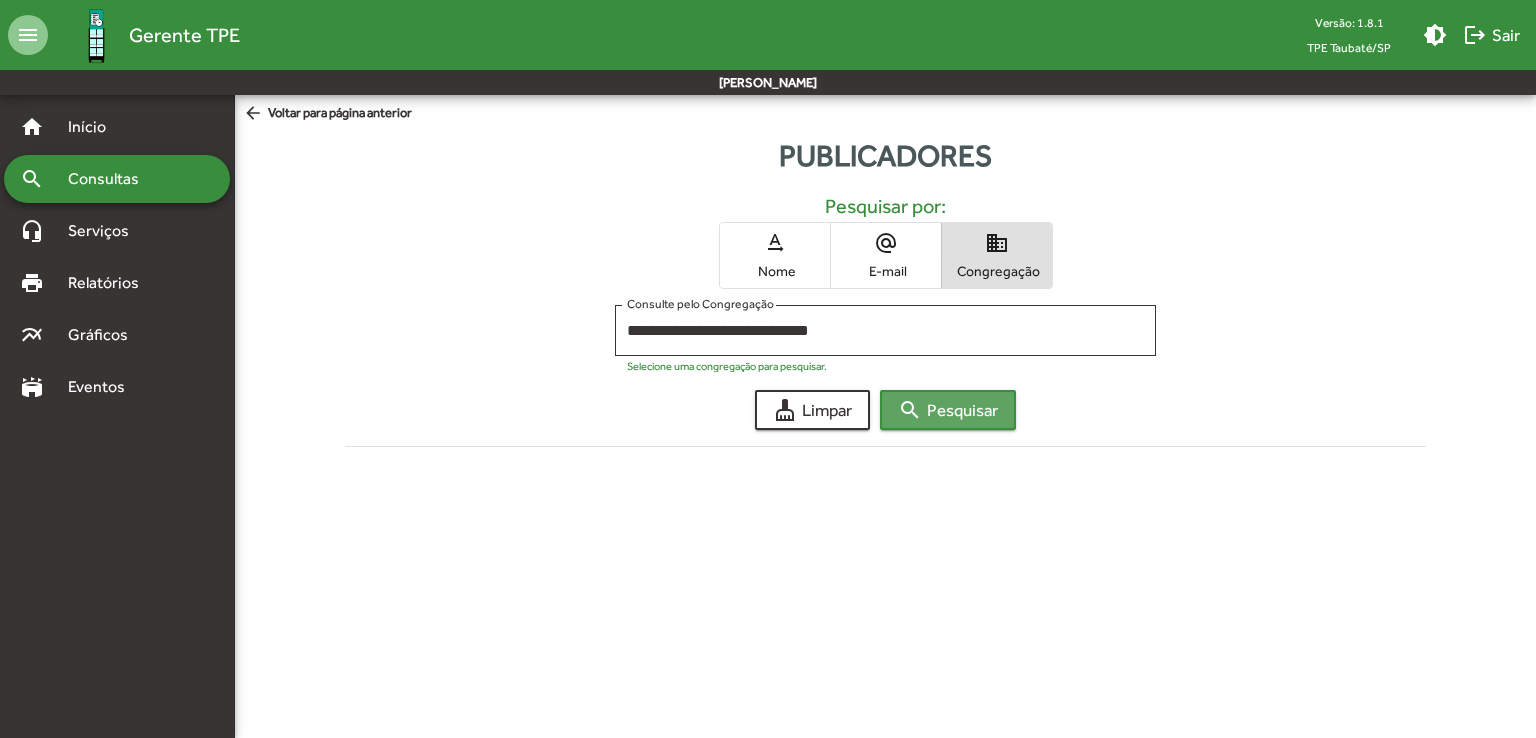 click on "**********" at bounding box center [768, 311] 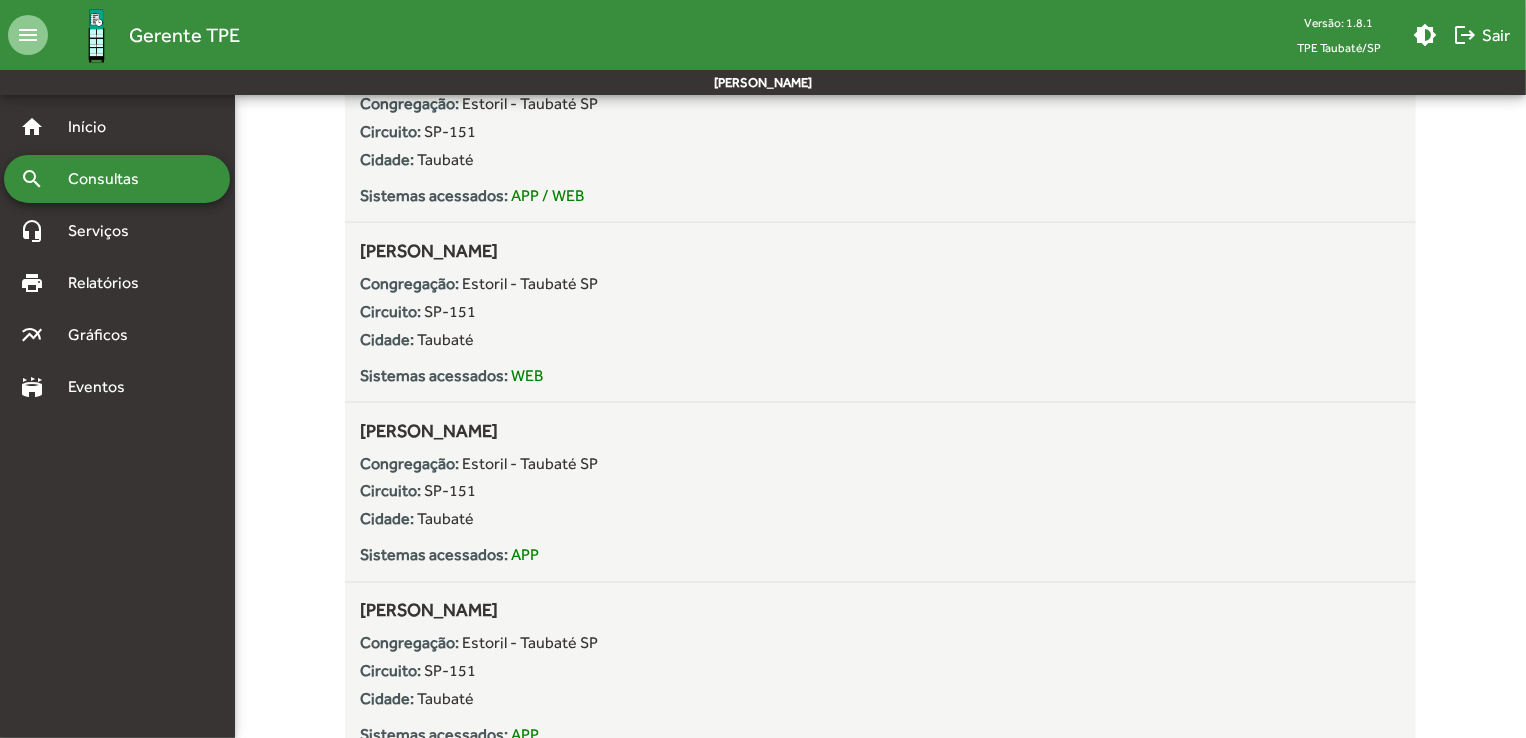 scroll, scrollTop: 9072, scrollLeft: 0, axis: vertical 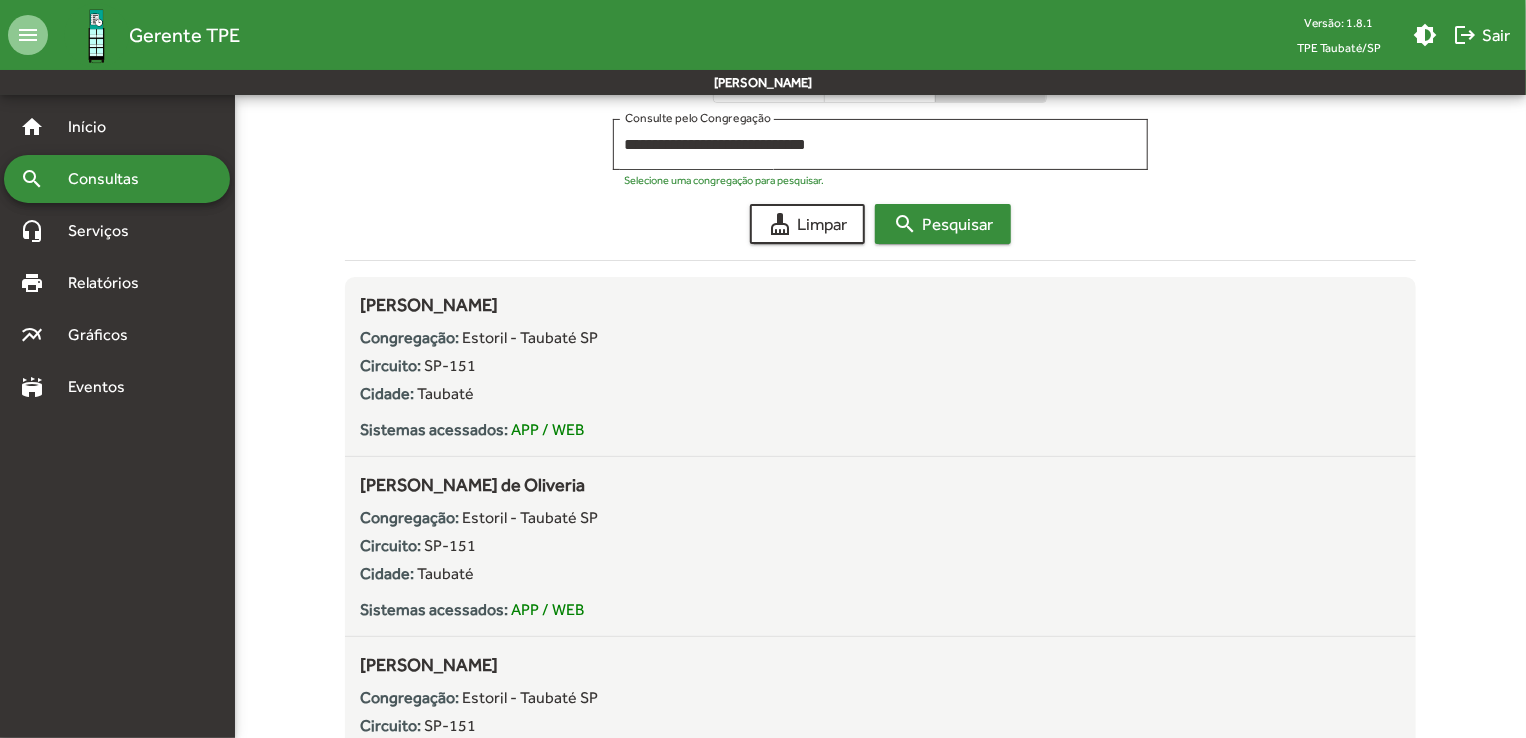 type 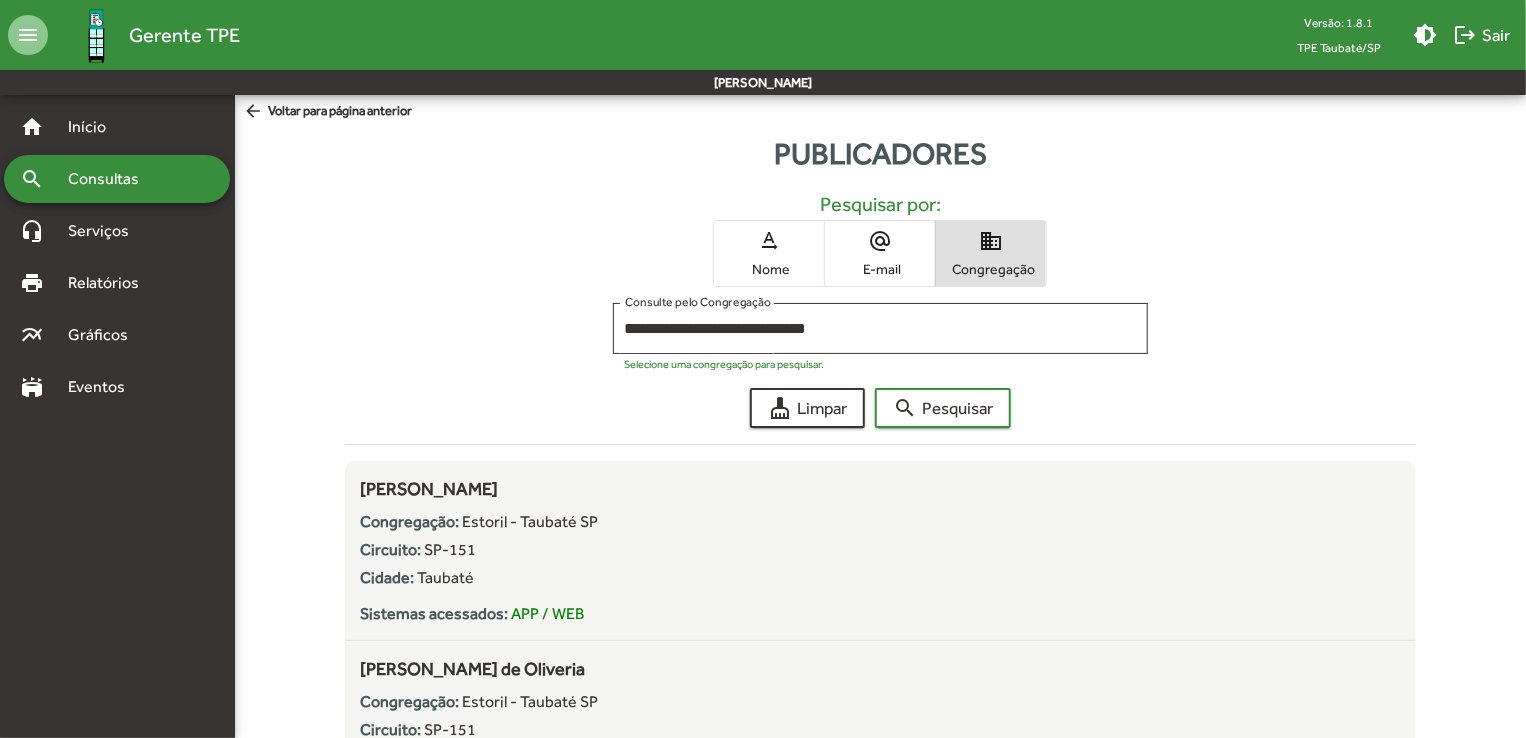 scroll, scrollTop: 0, scrollLeft: 0, axis: both 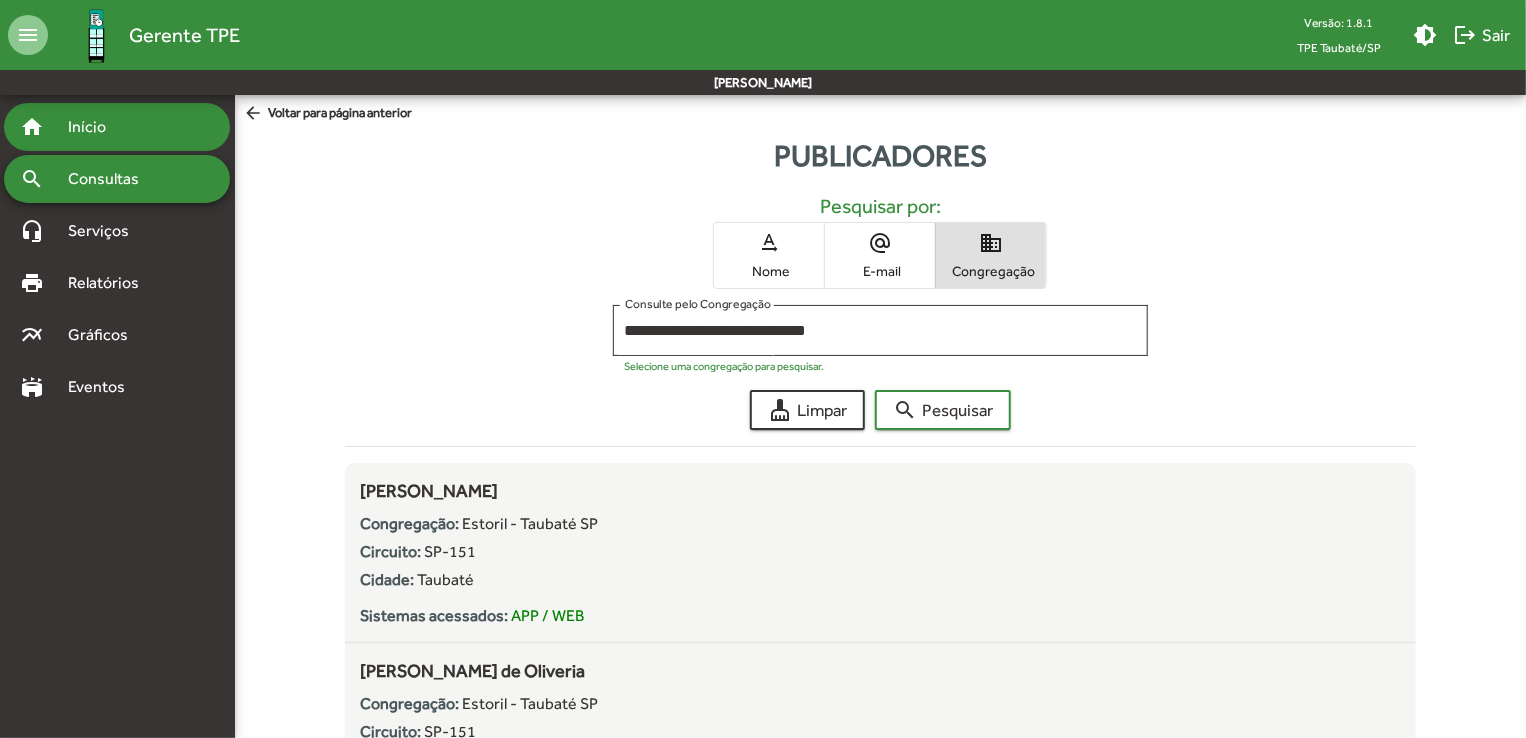 click on "Início" at bounding box center (95, 127) 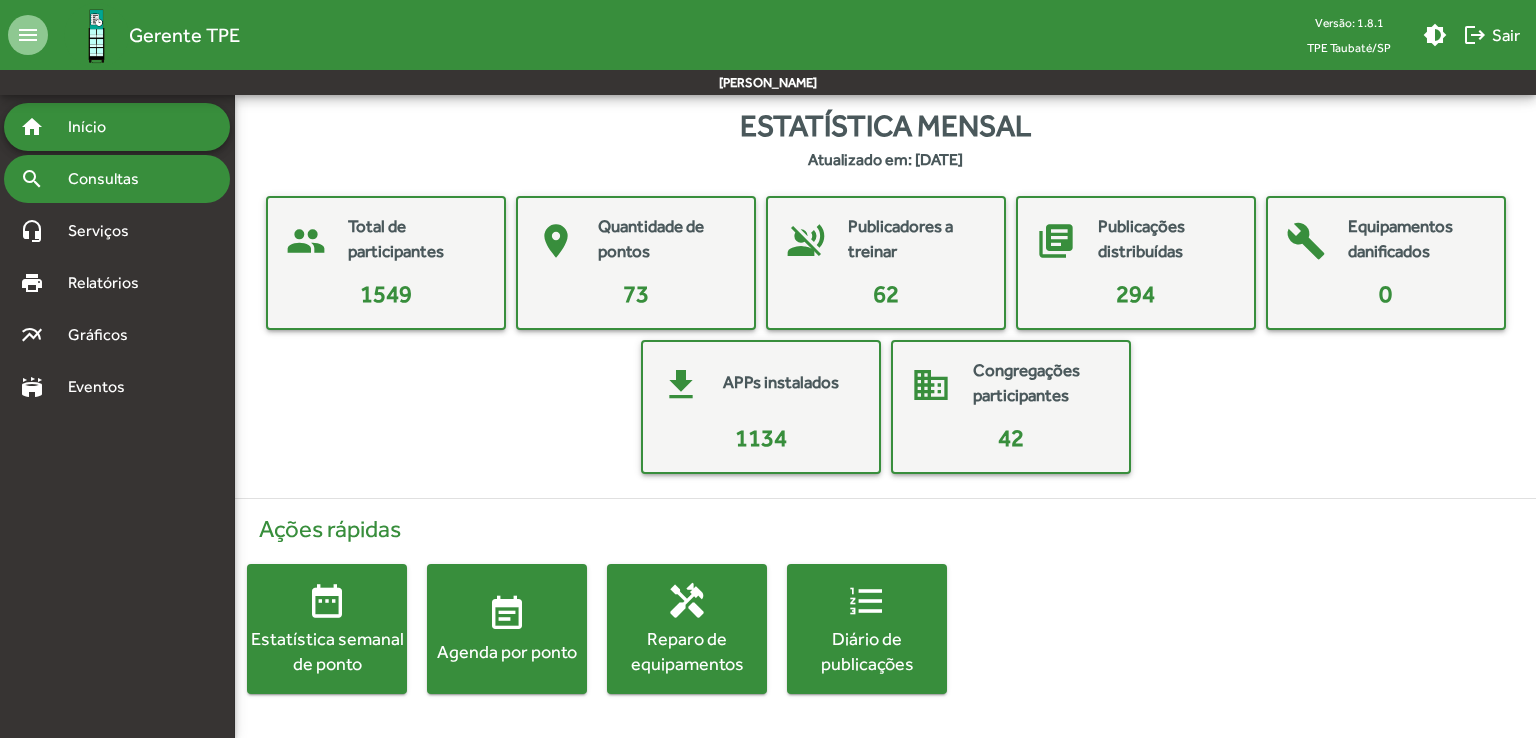 click on "search Consultas" at bounding box center [117, 179] 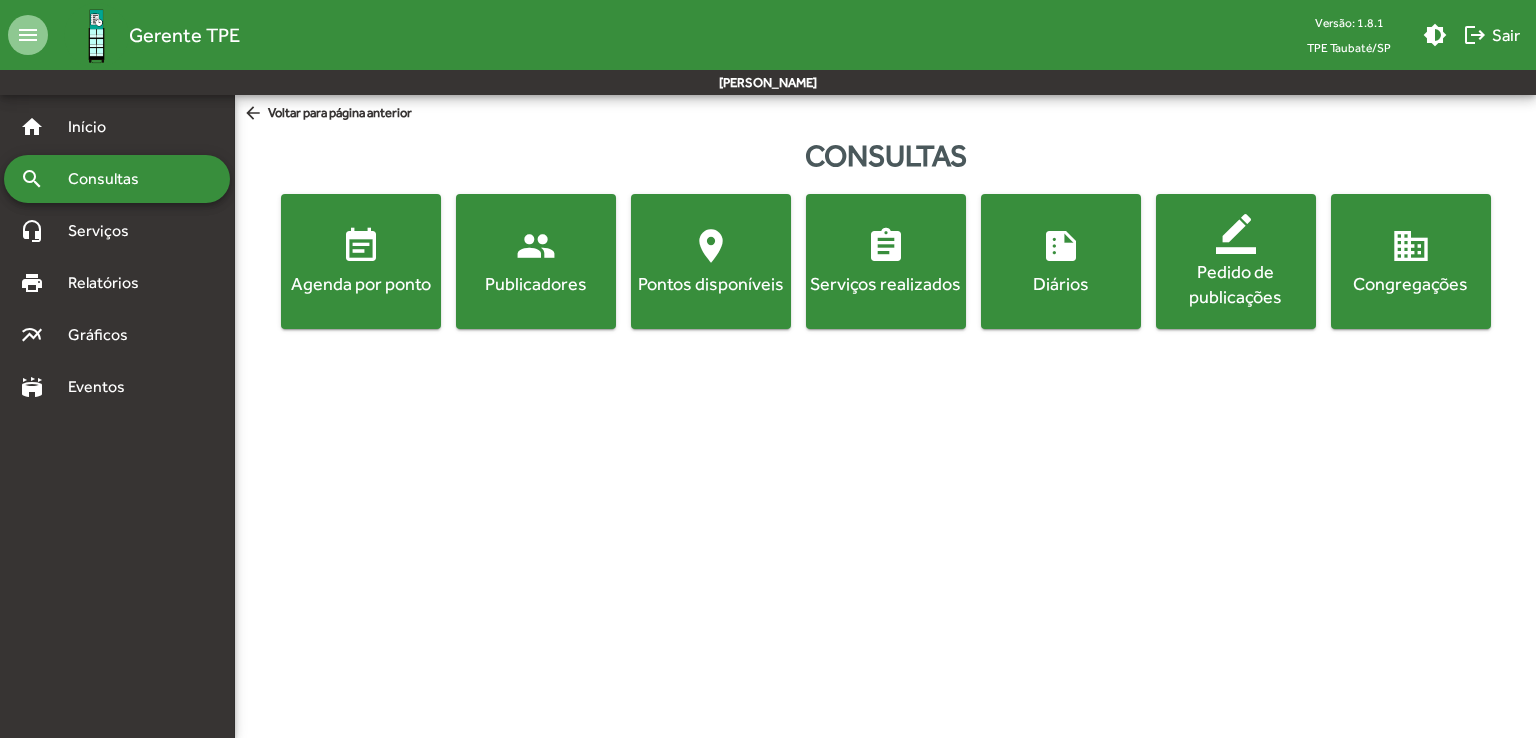 click on "event_note" 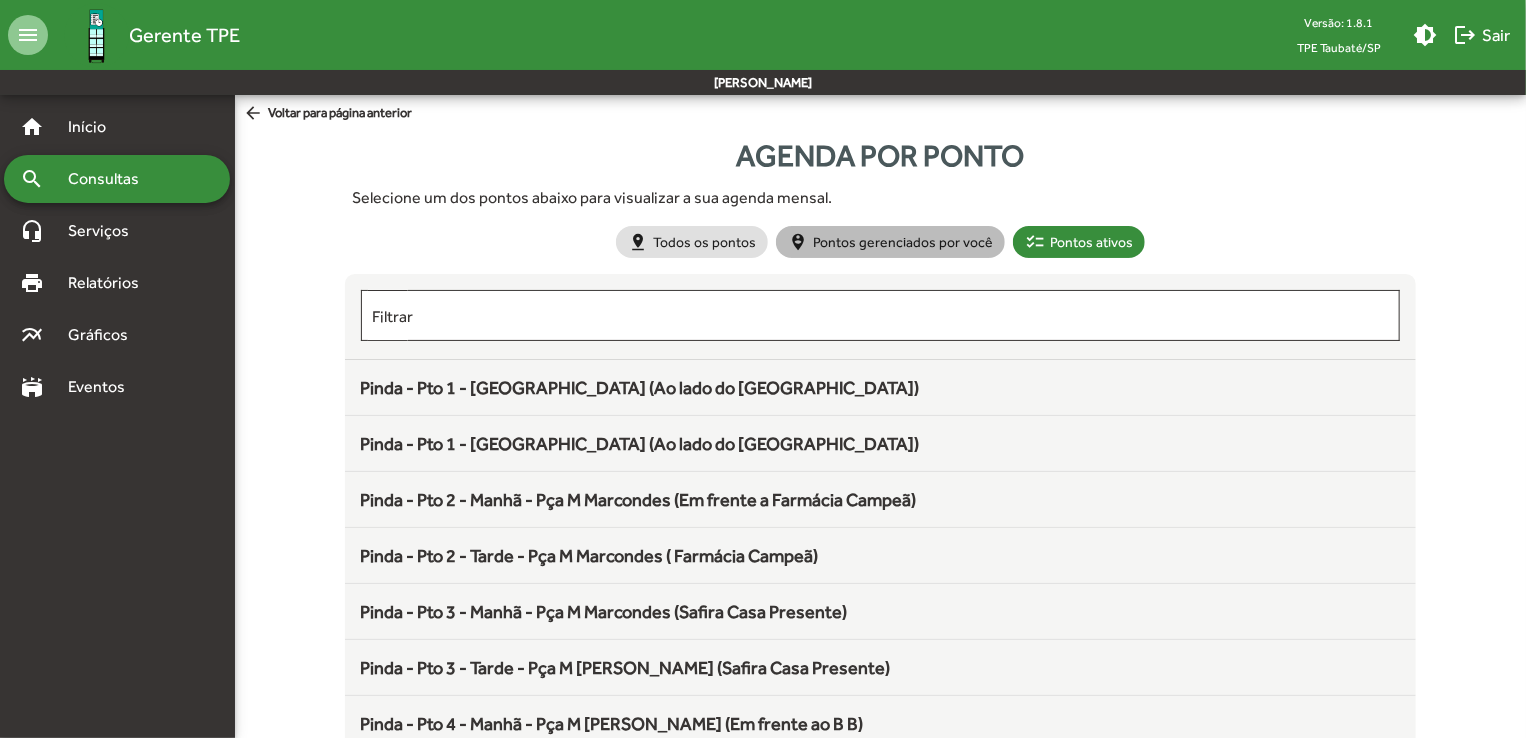 click on "person_pin_circle  Pontos gerenciados por você" at bounding box center (890, 242) 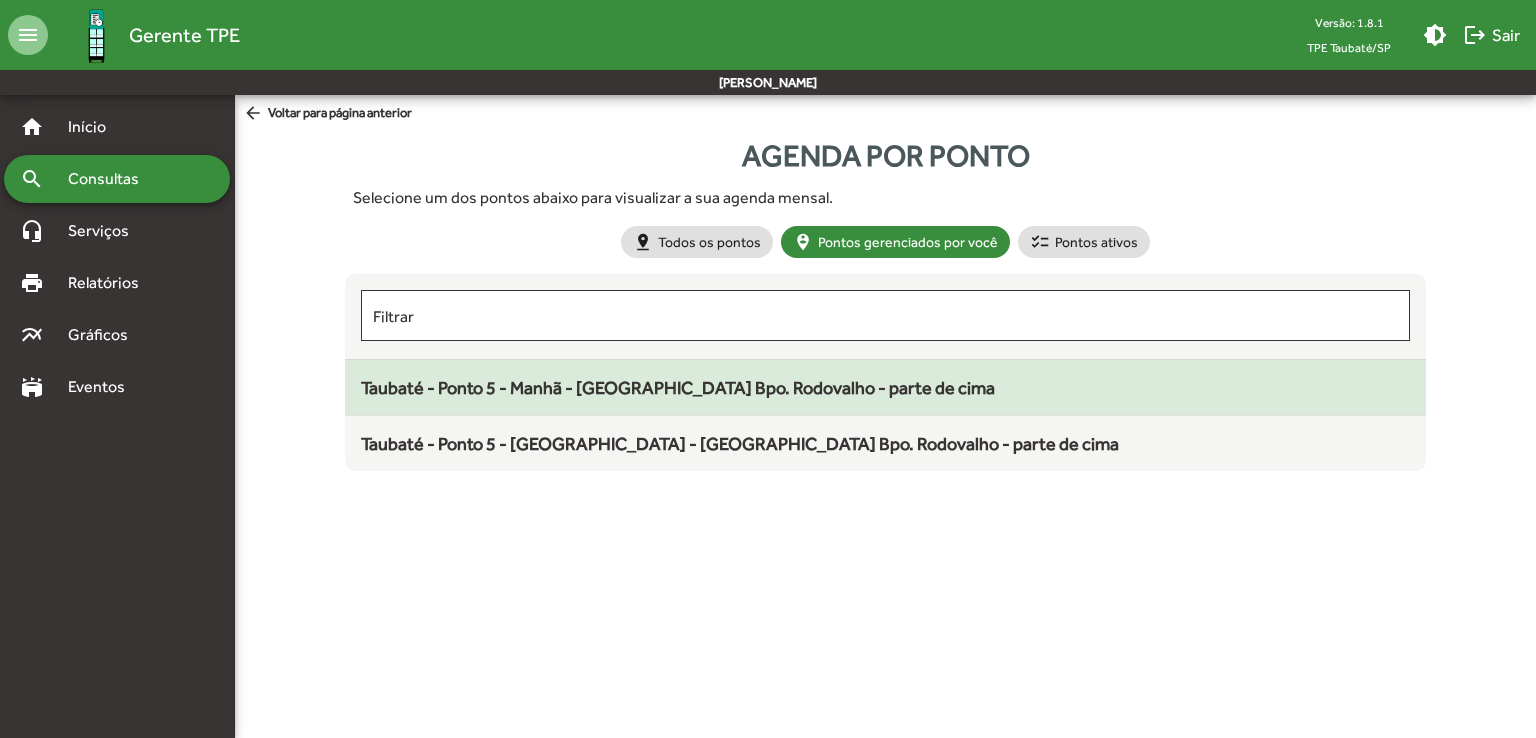 click on "Taubaté - Ponto 5 - Manhã - [GEOGRAPHIC_DATA] Bpo. Rodovalho - parte de cima" 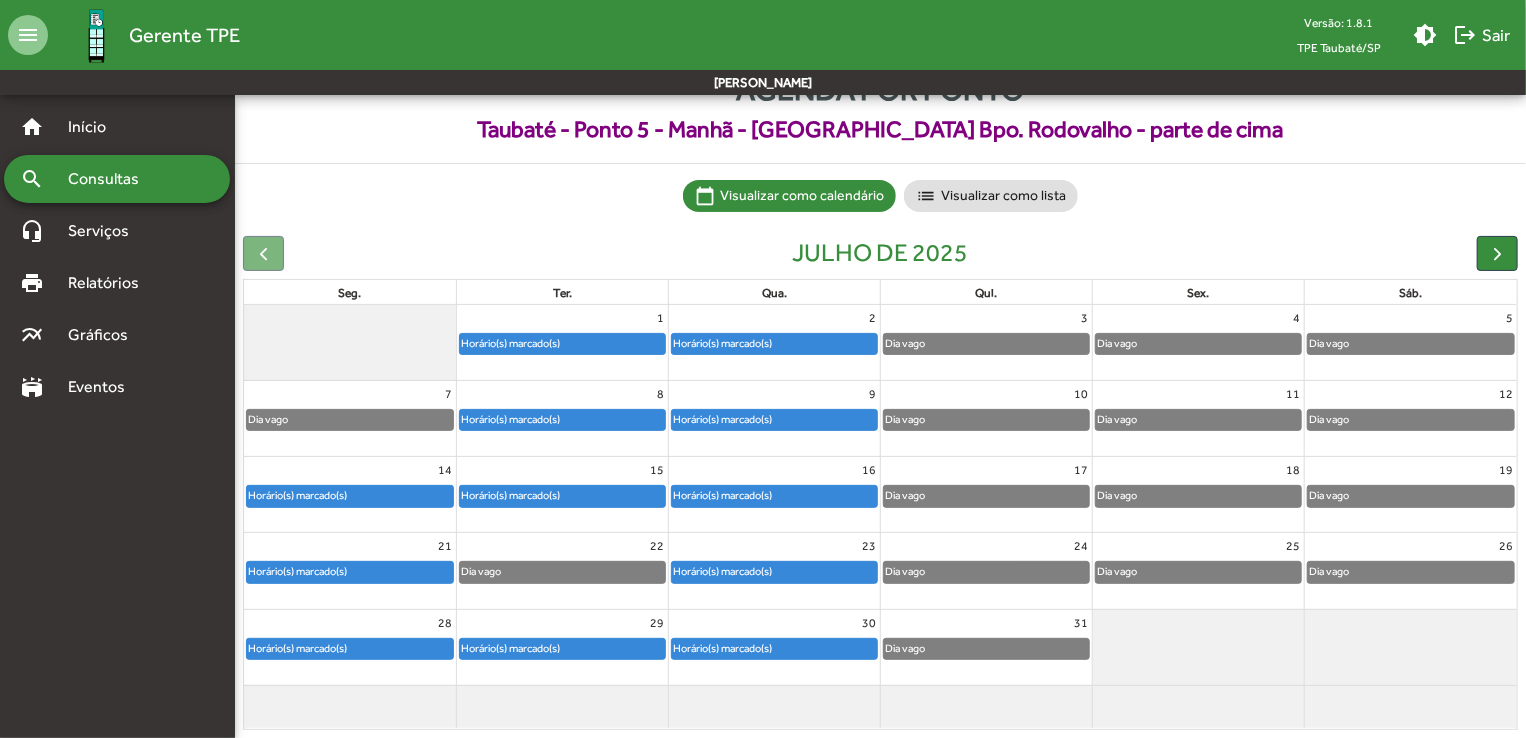 scroll, scrollTop: 89, scrollLeft: 0, axis: vertical 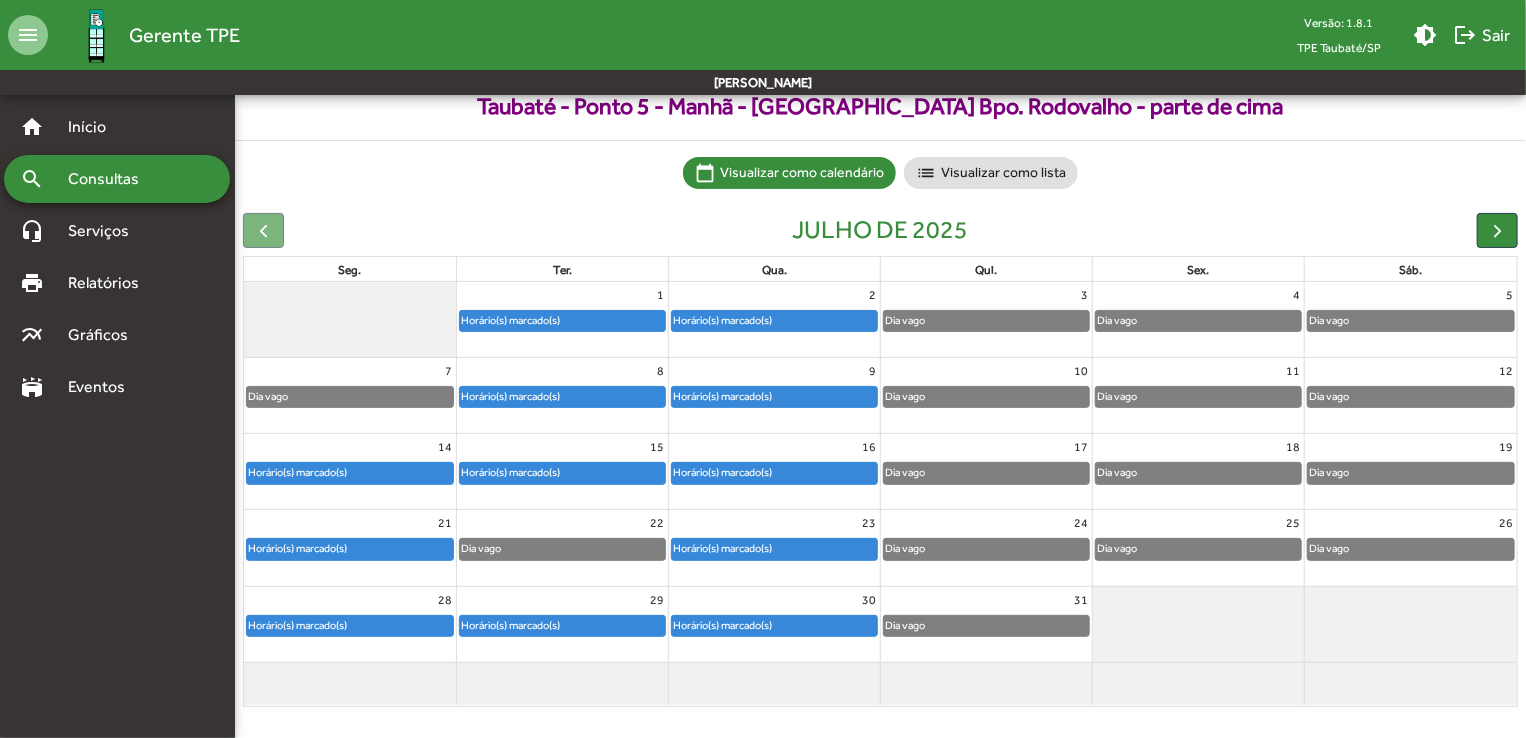 click on "Horário(s) marcado(s)" 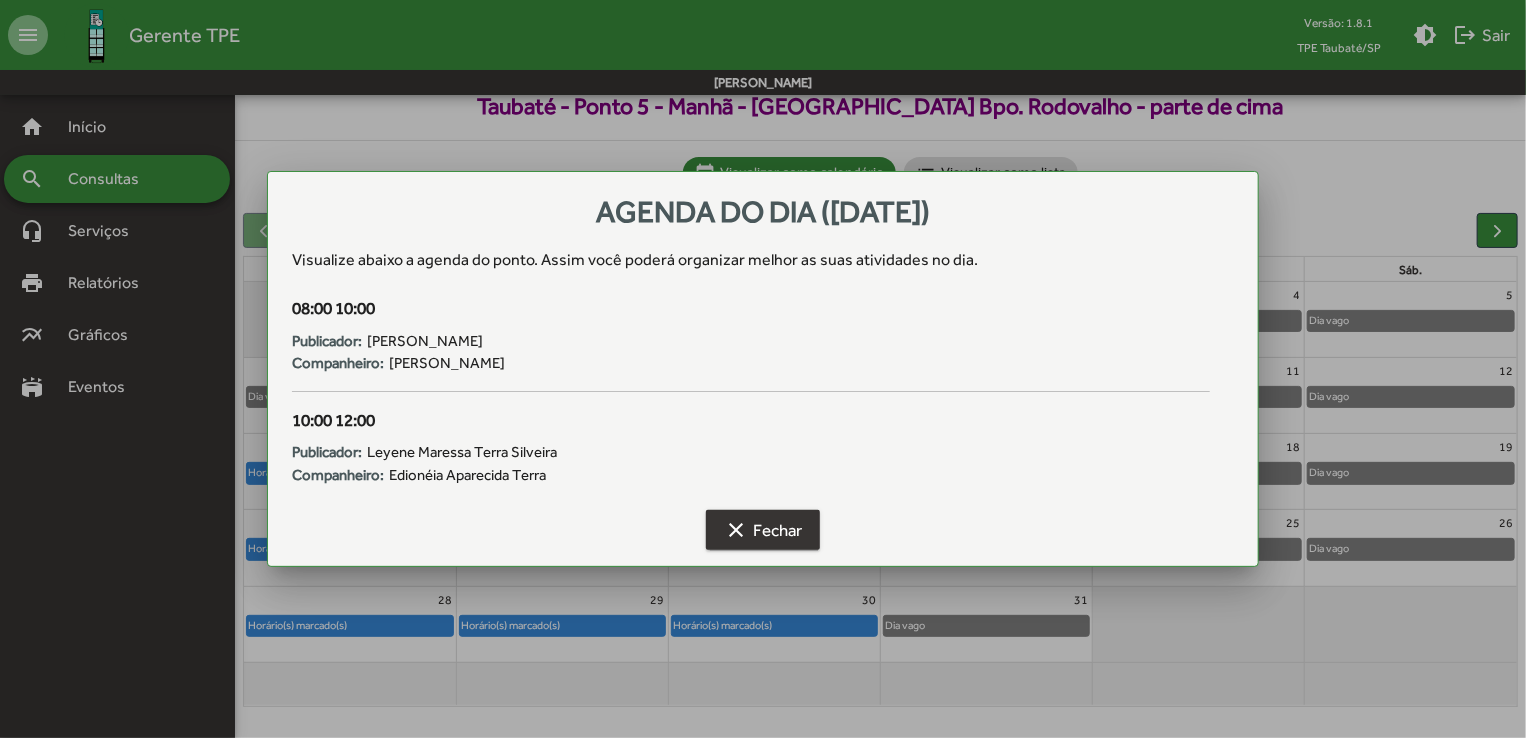 click on "clear  Fechar" at bounding box center (763, 530) 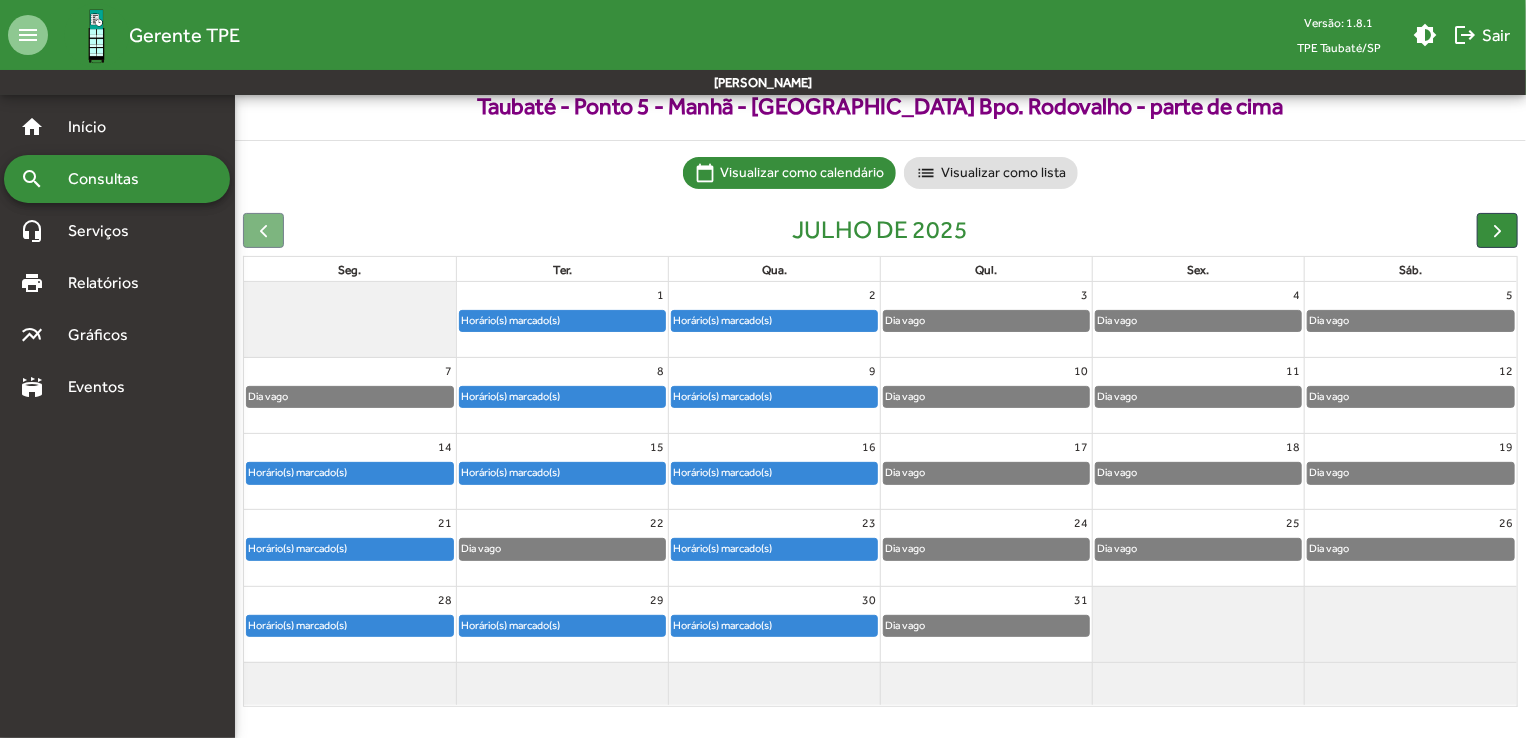click on "Horário(s) marcado(s)" 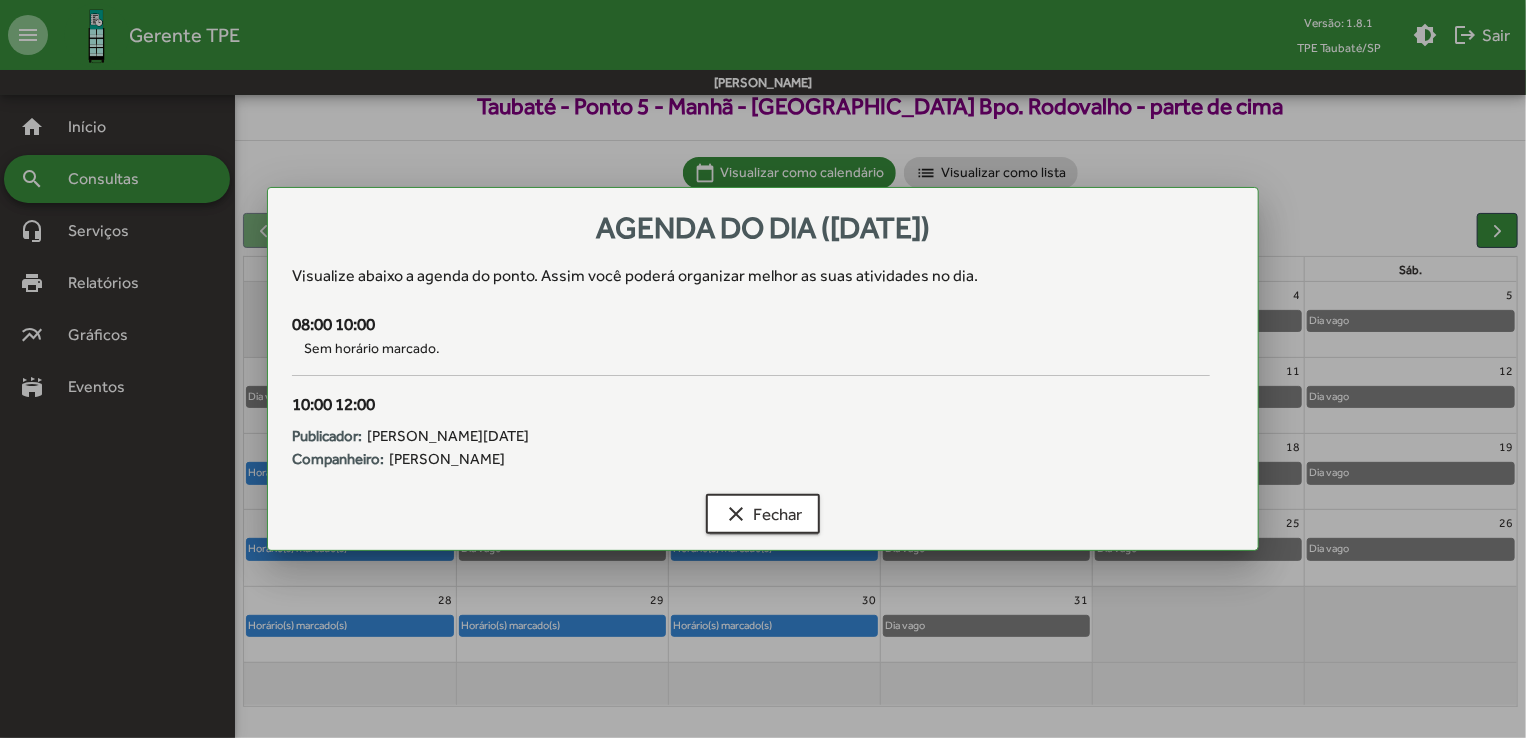 drag, startPoint x: 368, startPoint y: 437, endPoint x: 596, endPoint y: 463, distance: 229.47766 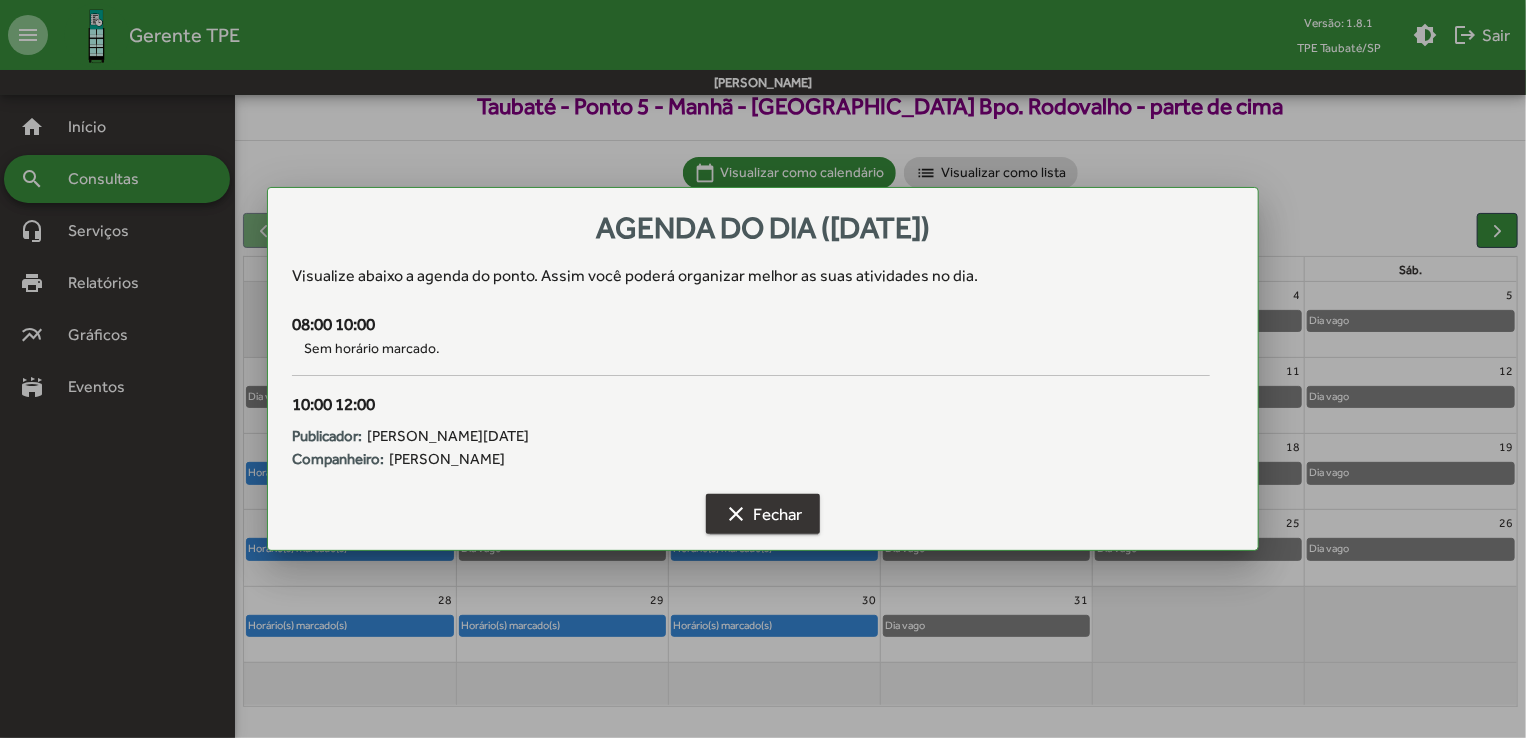 click on "clear" at bounding box center (736, 514) 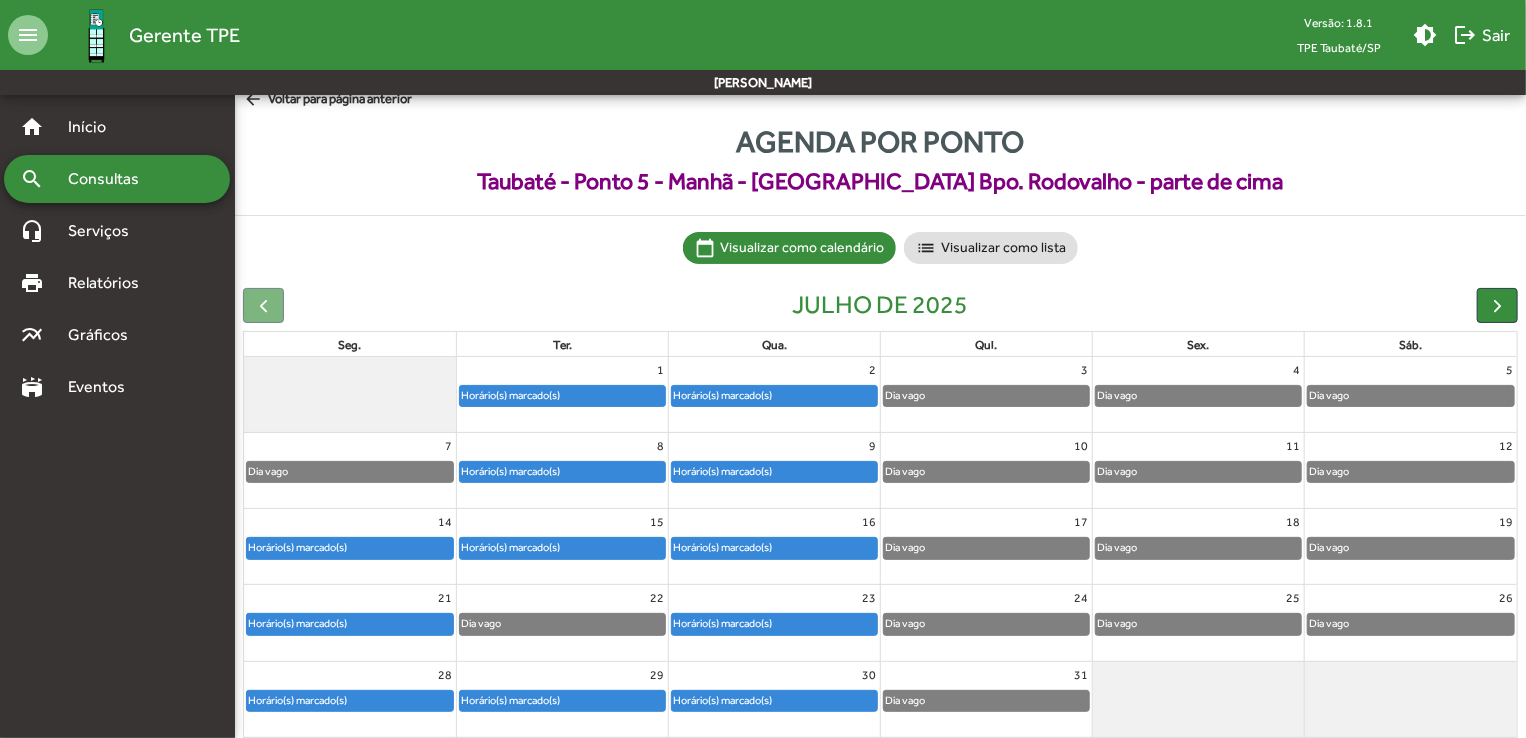 scroll, scrollTop: 0, scrollLeft: 0, axis: both 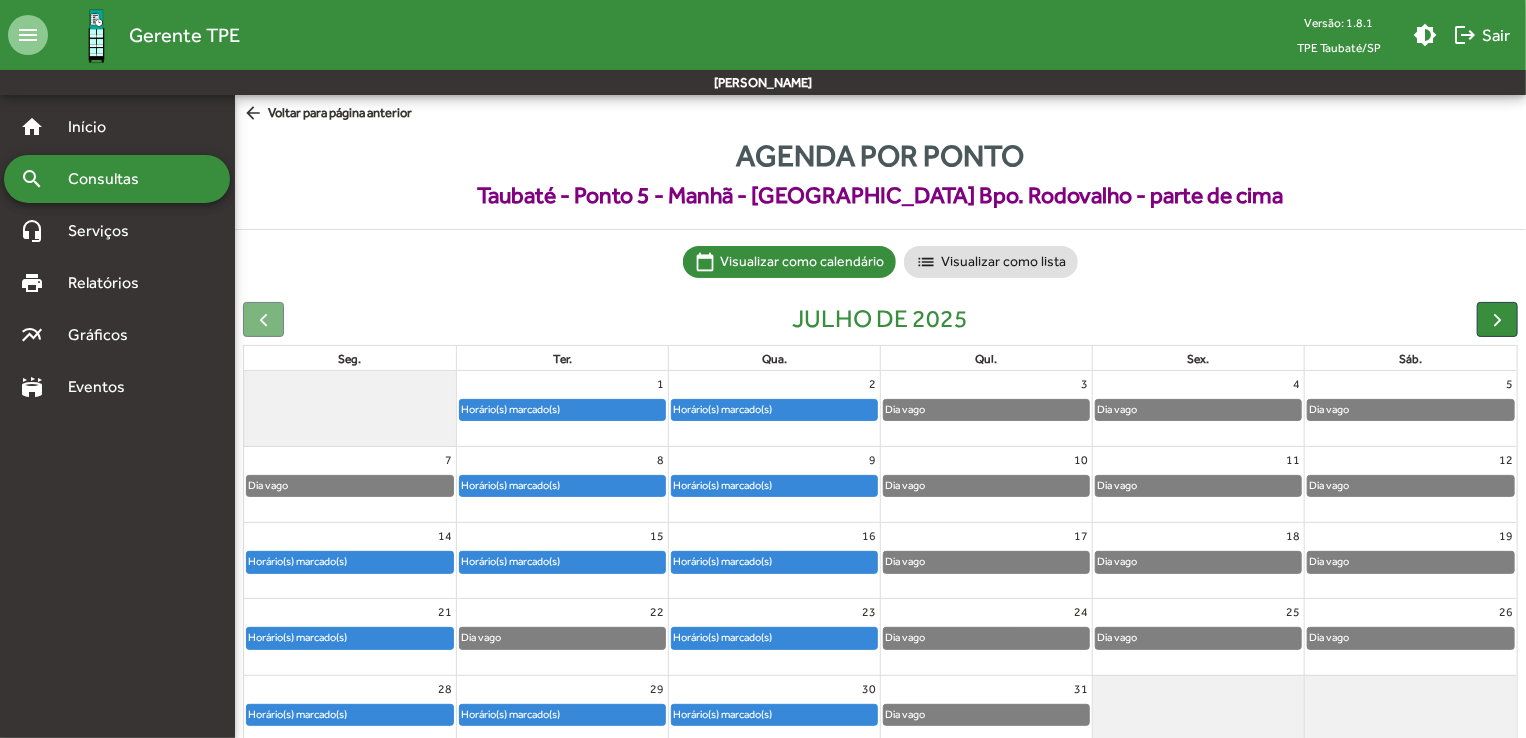 click on "arrow_back  Voltar para página anterior" 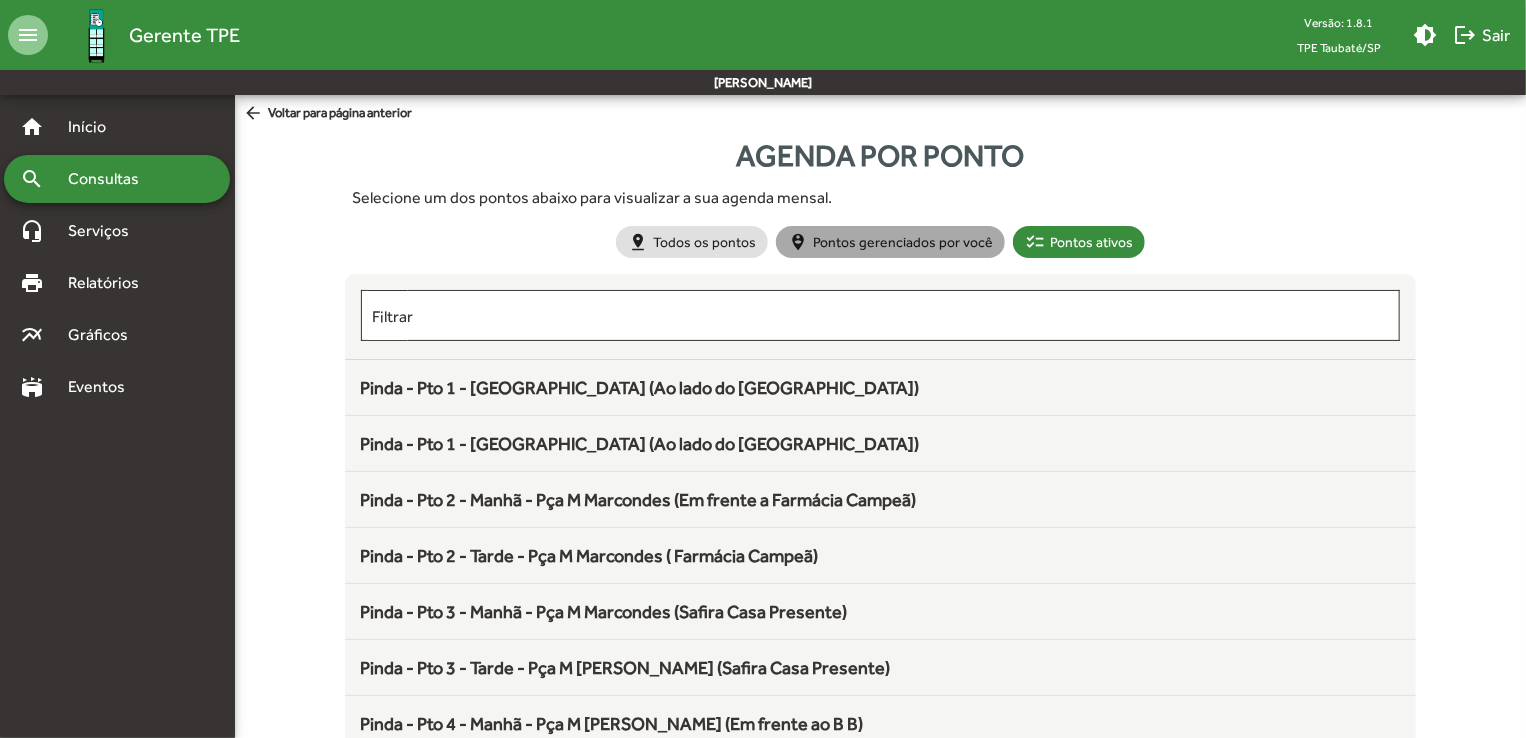 click on "person_pin_circle  Pontos gerenciados por você" at bounding box center [890, 242] 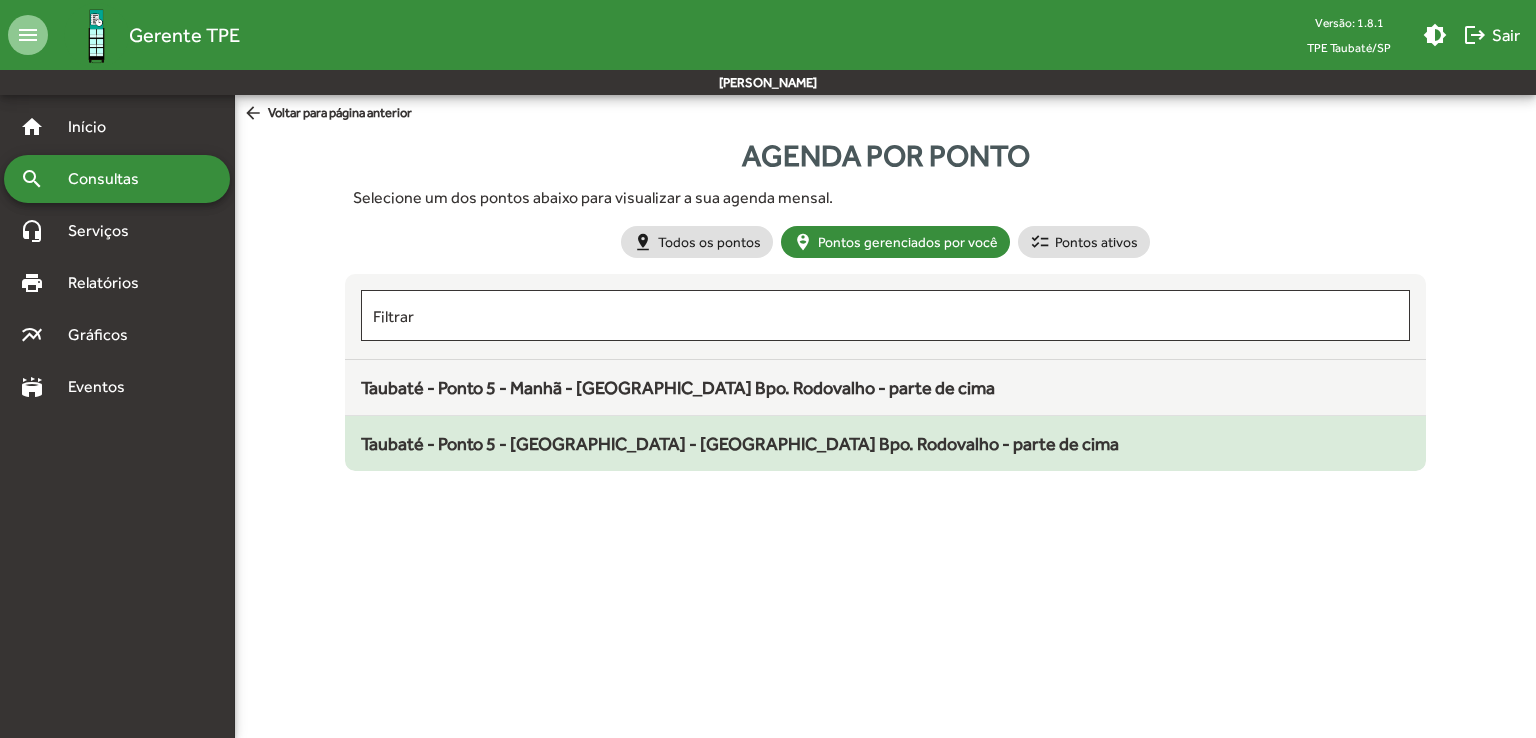 click on "Taubaté - Ponto 5 - [GEOGRAPHIC_DATA] - [GEOGRAPHIC_DATA] Bpo. Rodovalho - parte de cima" 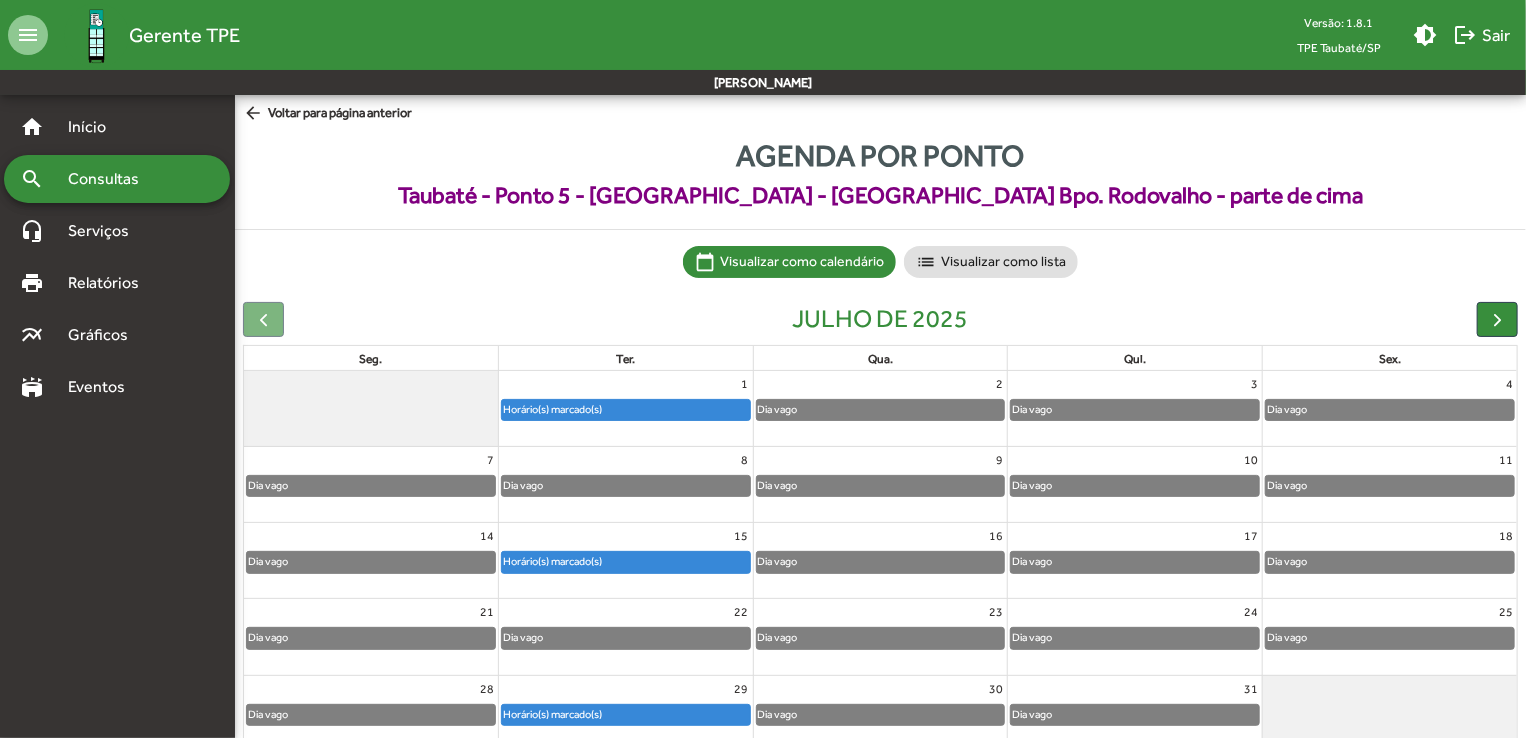 scroll, scrollTop: 89, scrollLeft: 0, axis: vertical 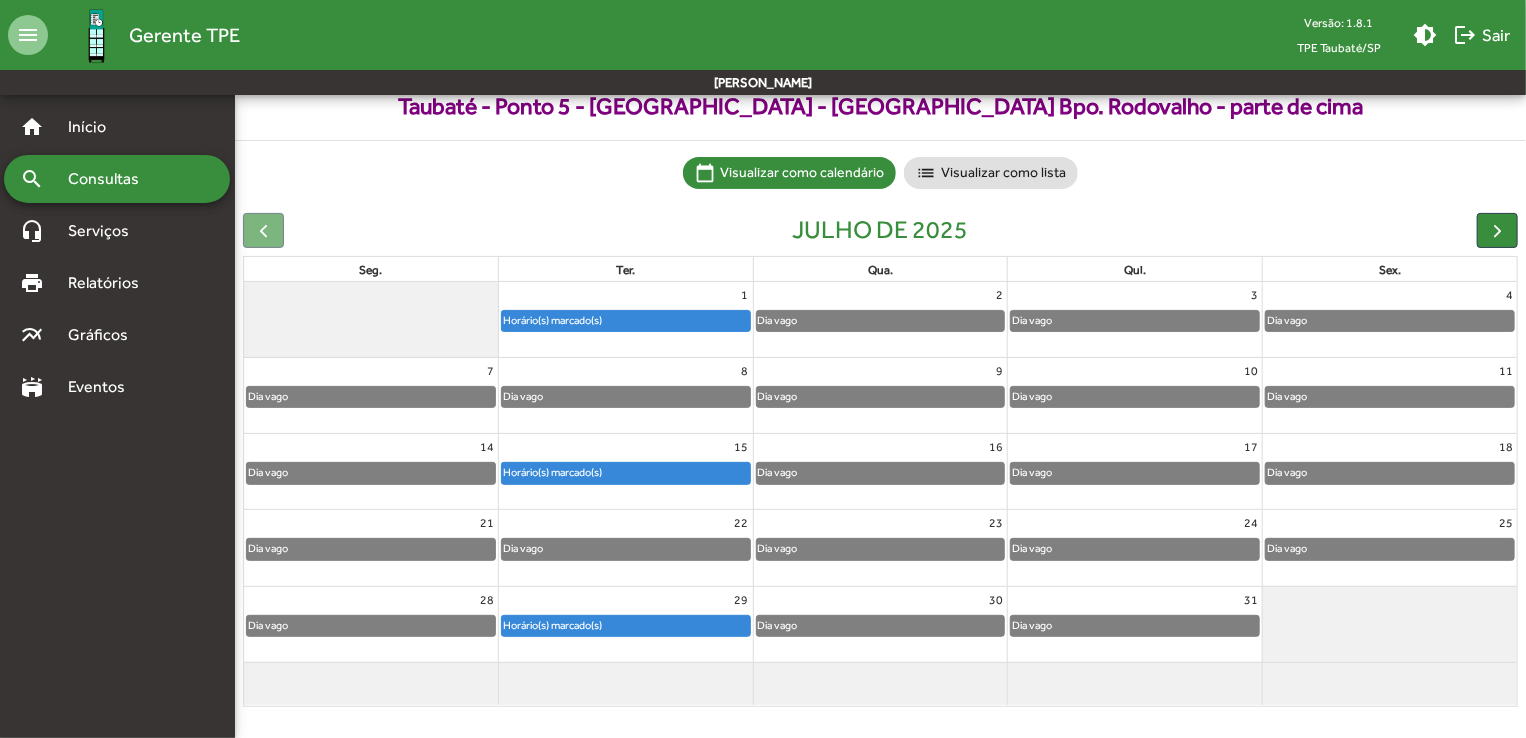 click on "Dia vago" 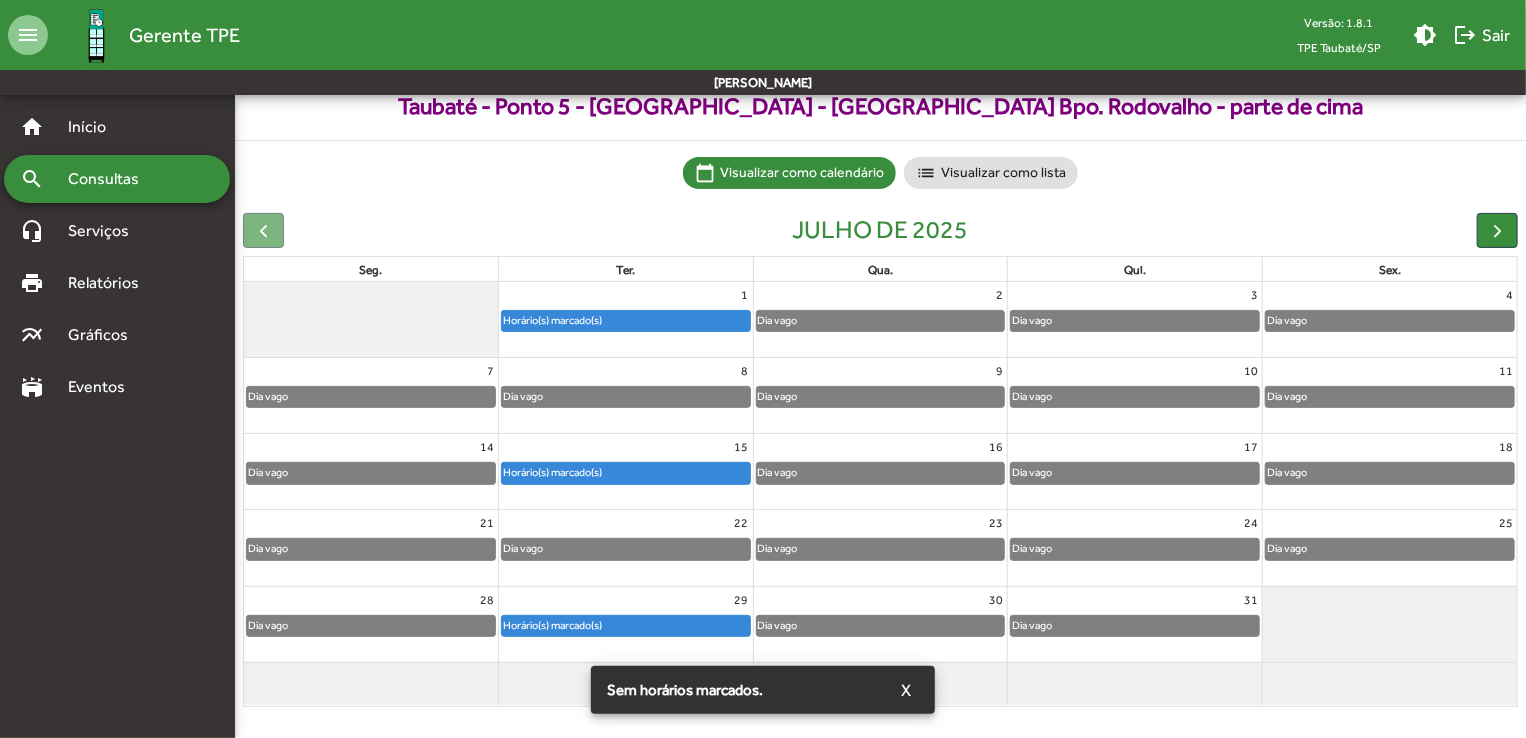 click on "Horário(s) marcado(s)" 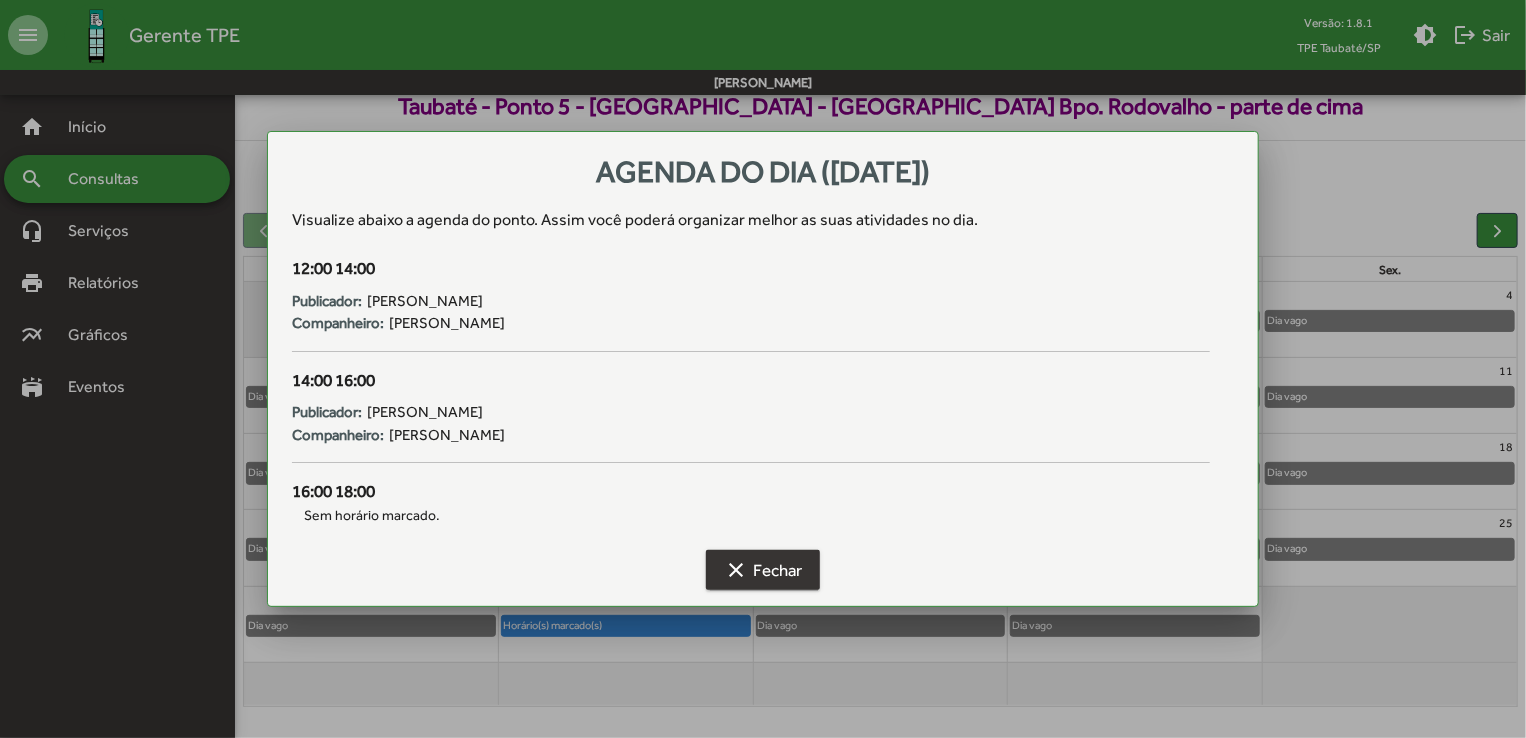 click on "clear  Fechar" at bounding box center [763, 570] 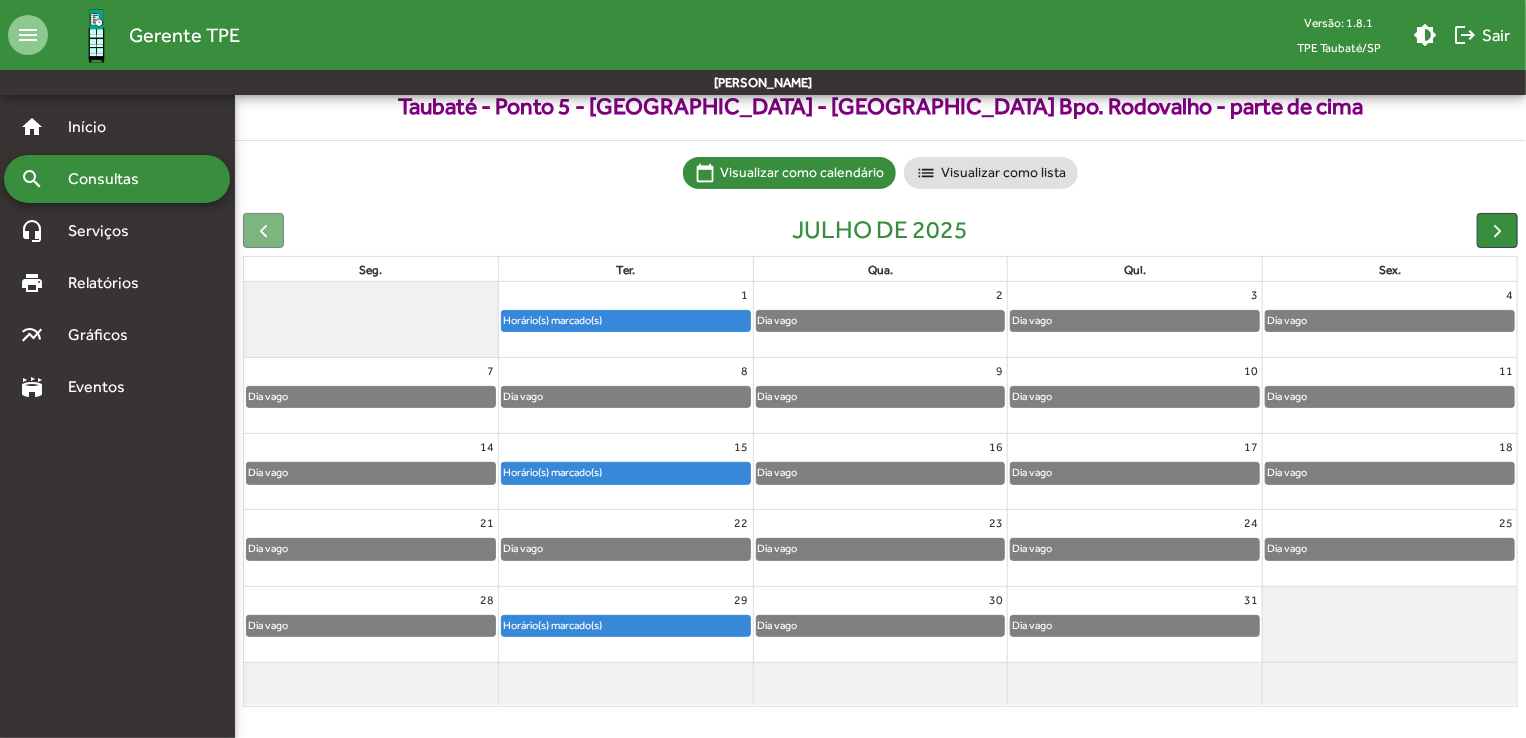 scroll, scrollTop: 0, scrollLeft: 0, axis: both 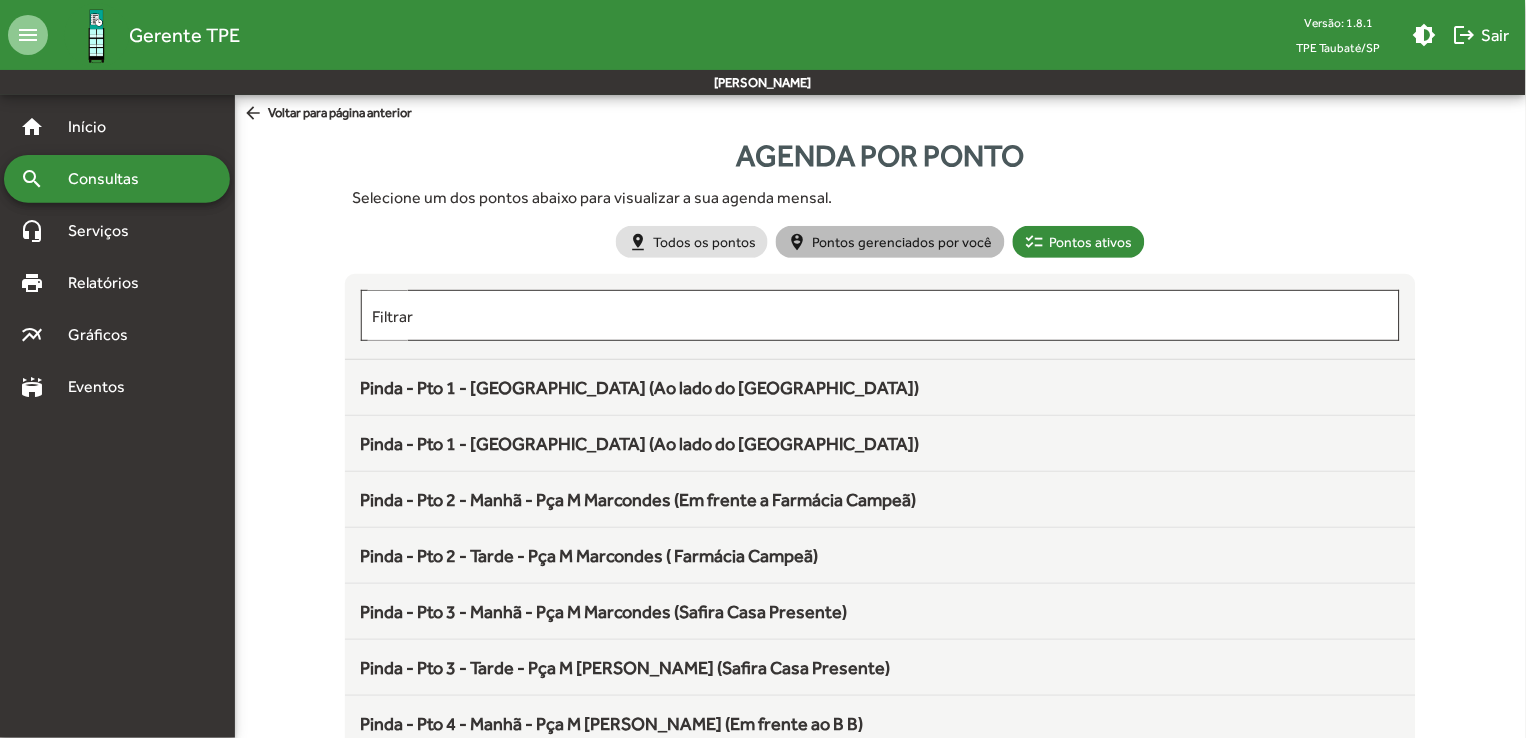 click on "person_pin_circle  Pontos gerenciados por você" at bounding box center (890, 242) 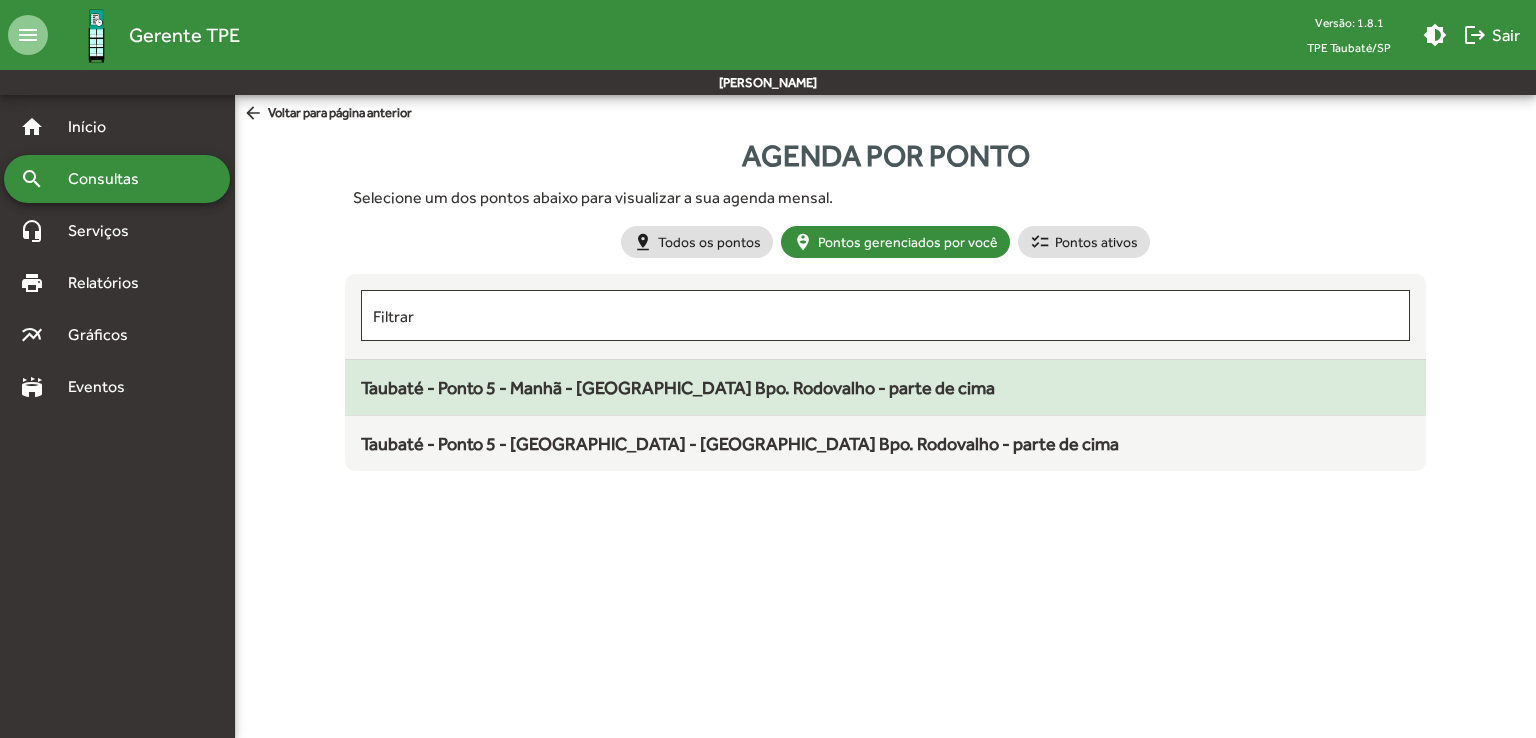 click on "Taubaté - Ponto 5 - Manhã - [GEOGRAPHIC_DATA] Bpo. Rodovalho - parte de cima" 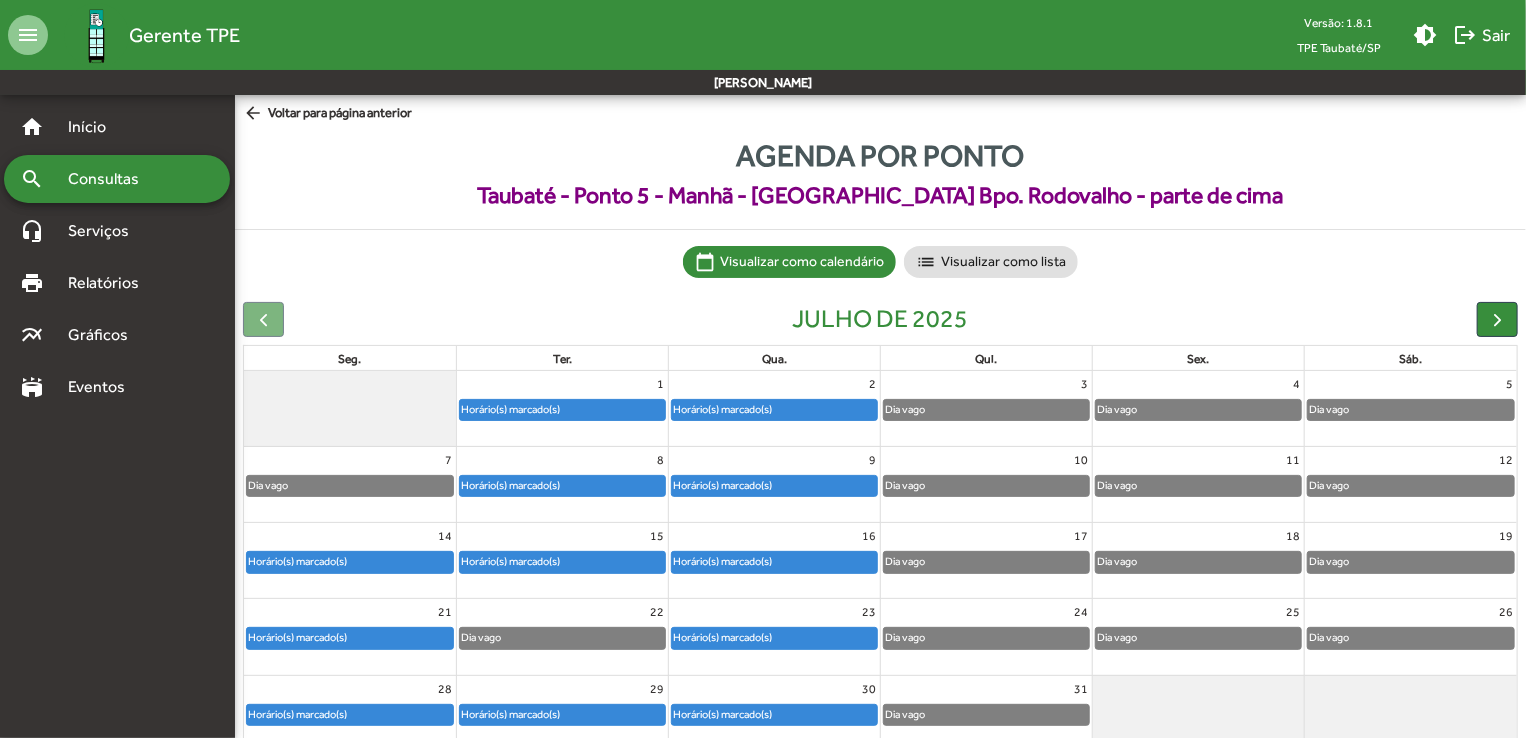 scroll, scrollTop: 89, scrollLeft: 0, axis: vertical 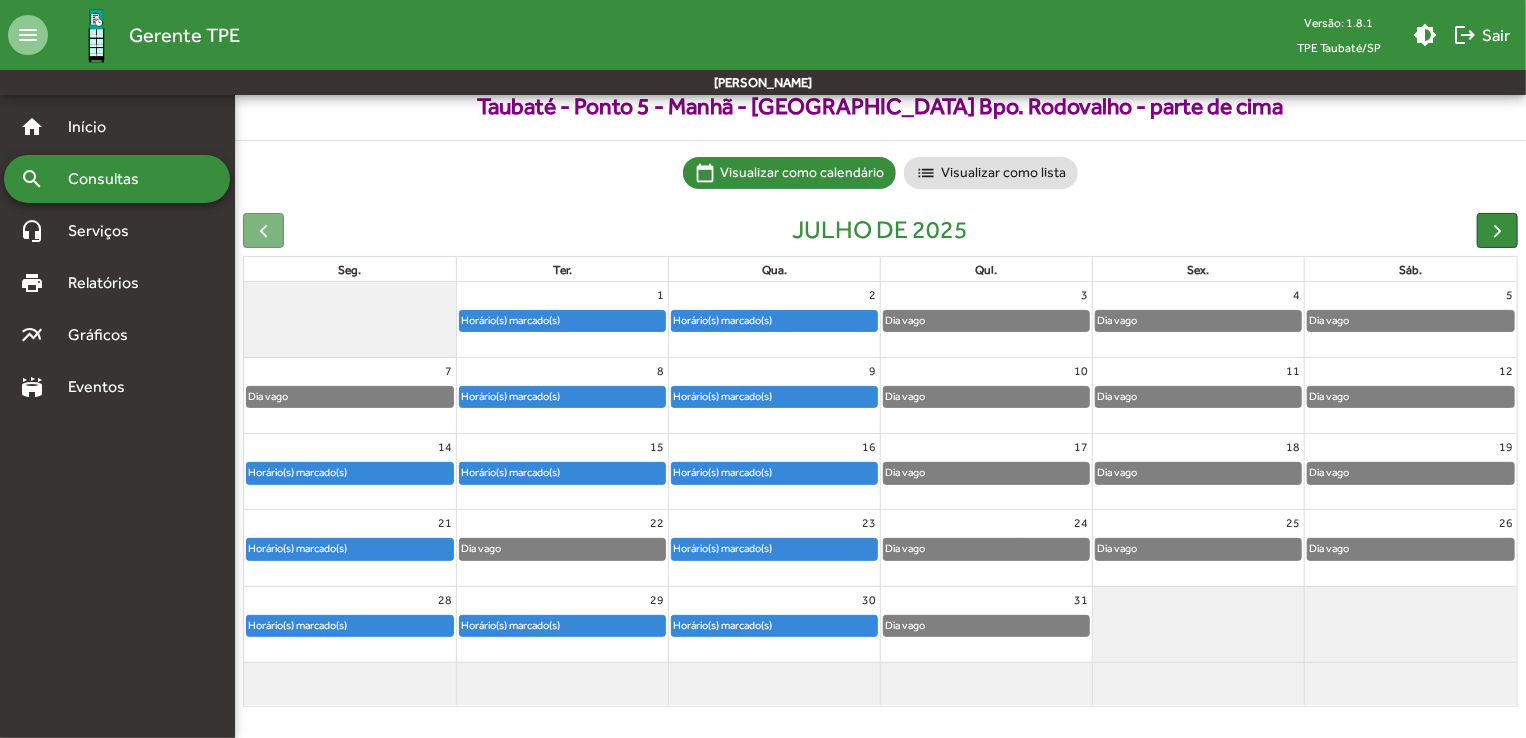 click on "Dia vago" 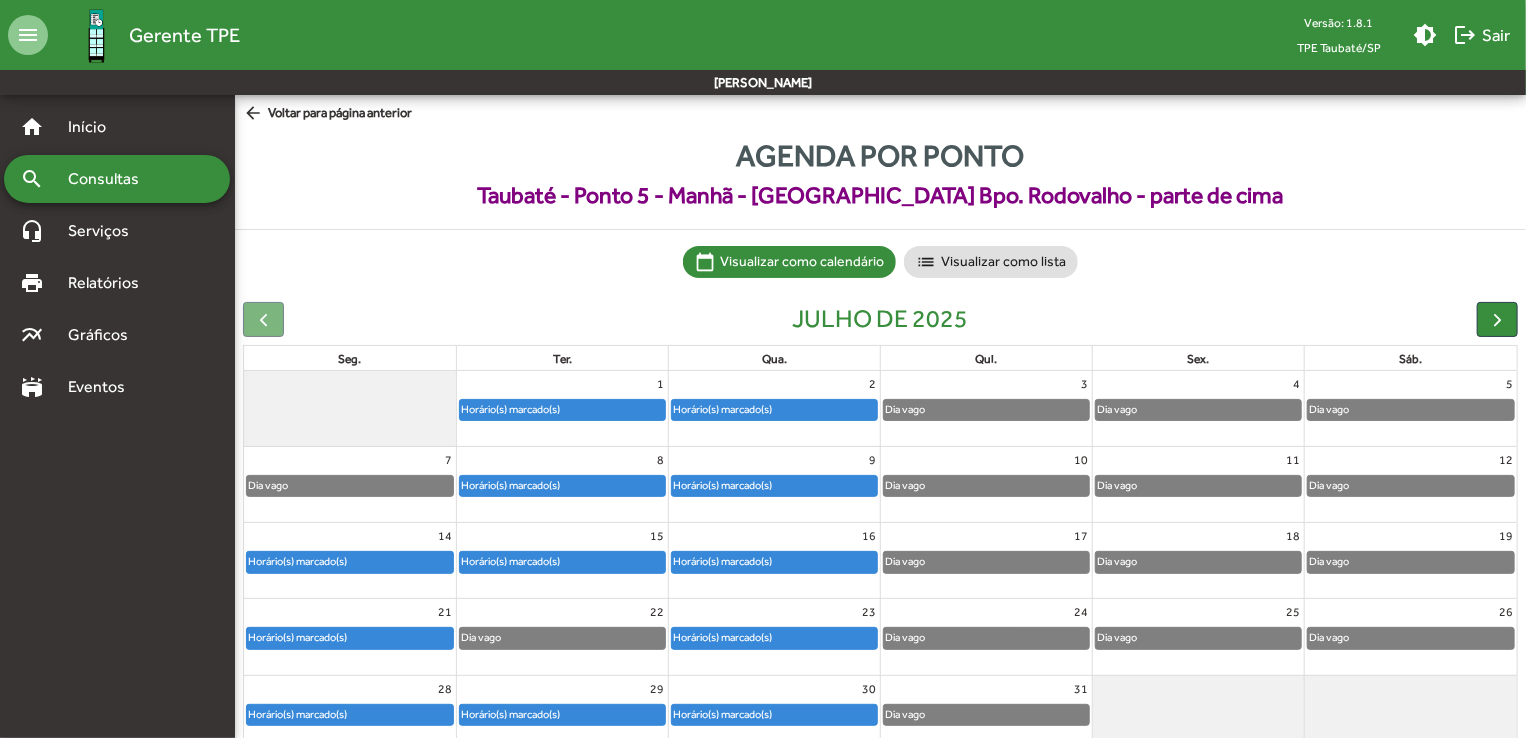 click on "arrow_back" 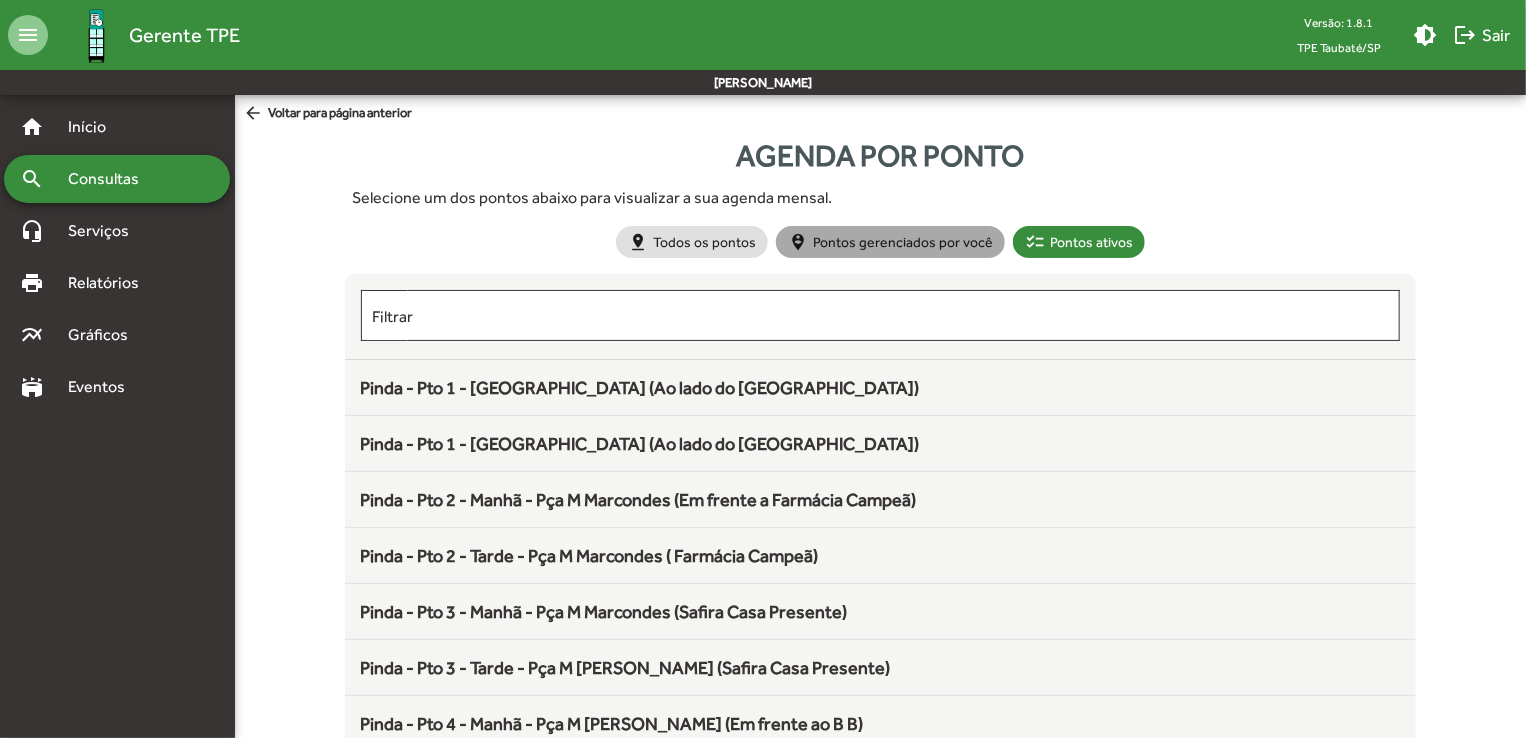 click on "person_pin_circle  Pontos gerenciados por você" at bounding box center [890, 242] 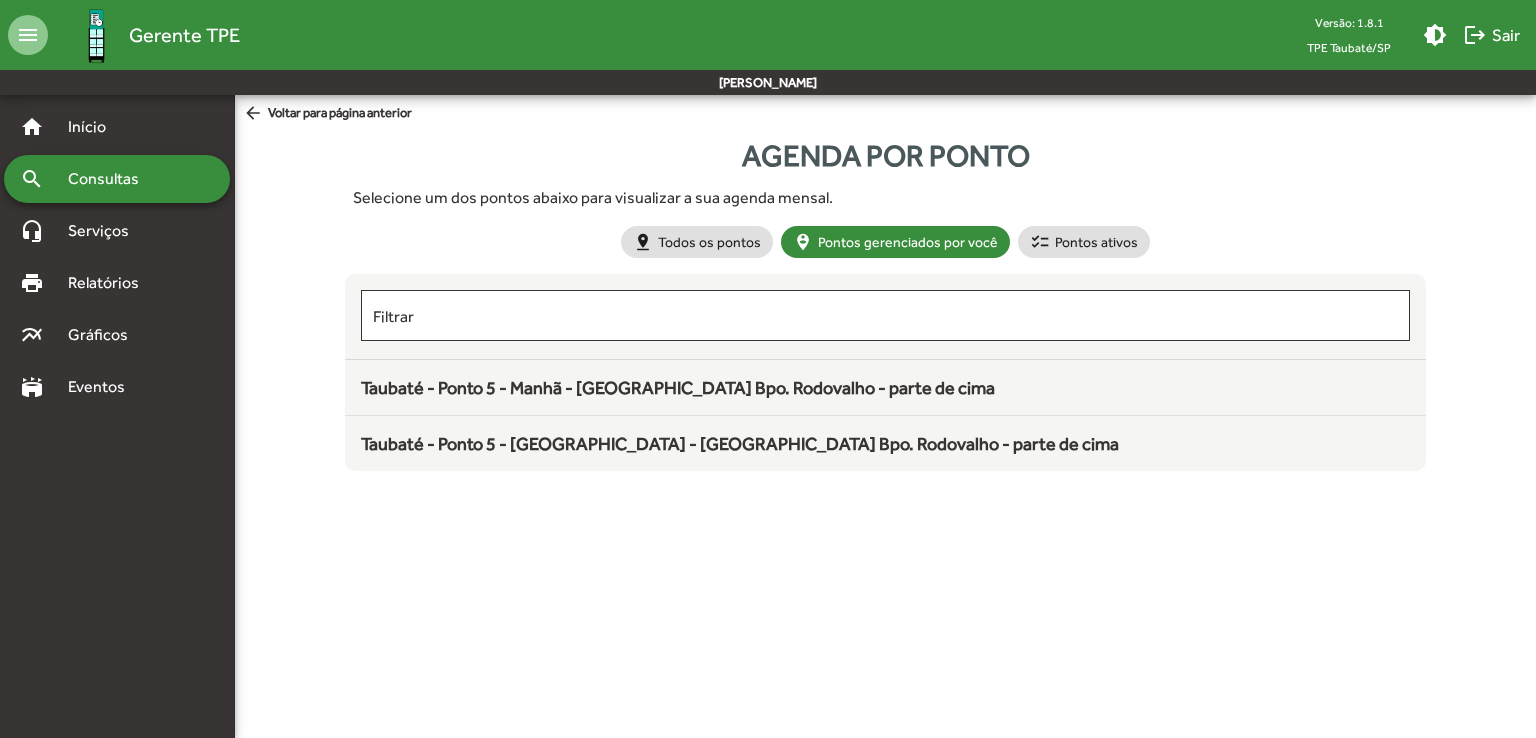 click on "Agenda por ponto   Selecione um dos pontos abaixo para visualizar a sua agenda mensal.  pin_drop  Todos os pontos  person_pin_circle  Pontos gerenciados por você  checklist  Pontos ativos  Filtrar Taubaté - Ponto 5 - Manhã - Calçadão Bpo. Rodovalho - parte de cima Taubaté - [GEOGRAPHIC_DATA] 5 - [GEOGRAPHIC_DATA] - [GEOGRAPHIC_DATA] Bpo. Rodovalho - parte de cima" 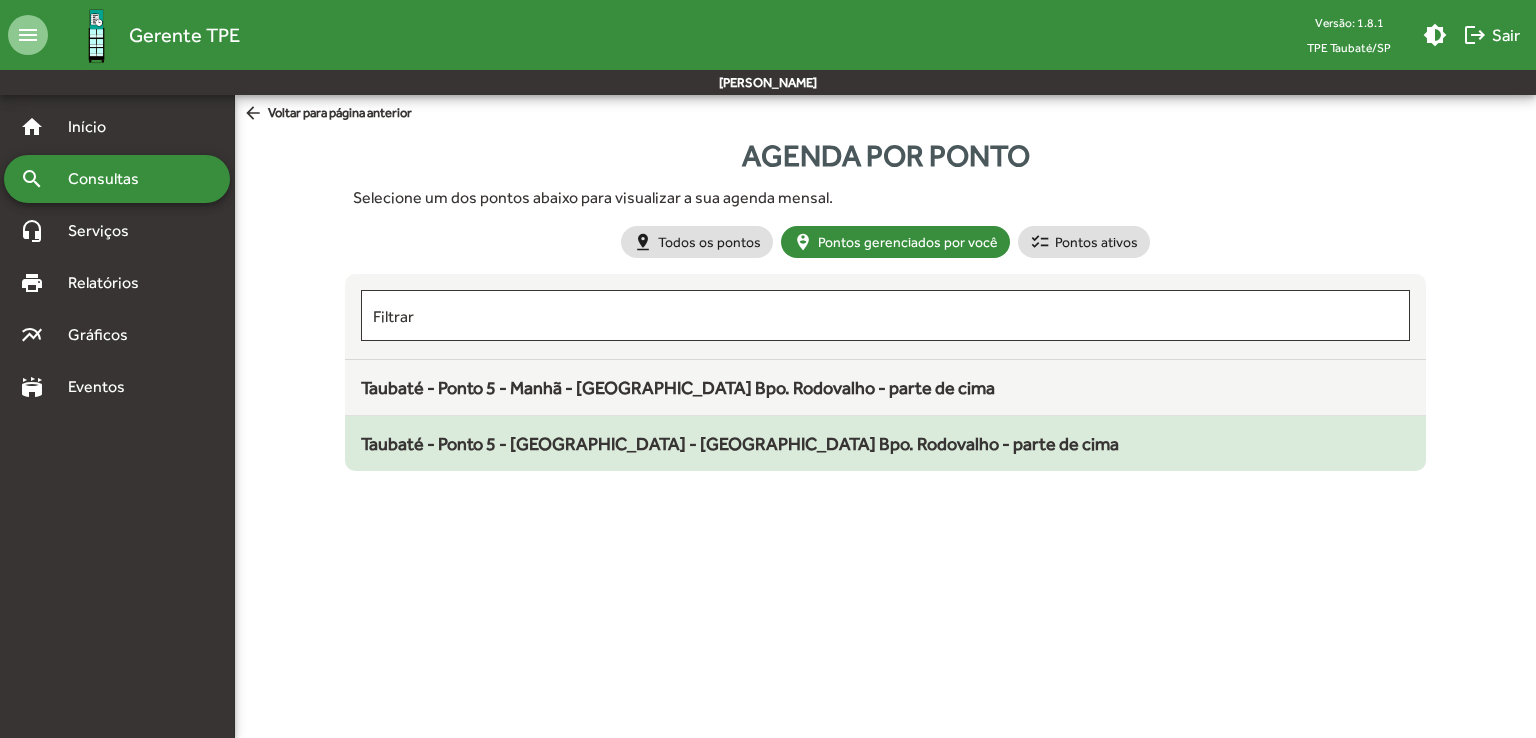 click on "Taubaté - Ponto 5 - [GEOGRAPHIC_DATA] - [GEOGRAPHIC_DATA] Bpo. Rodovalho - parte de cima" 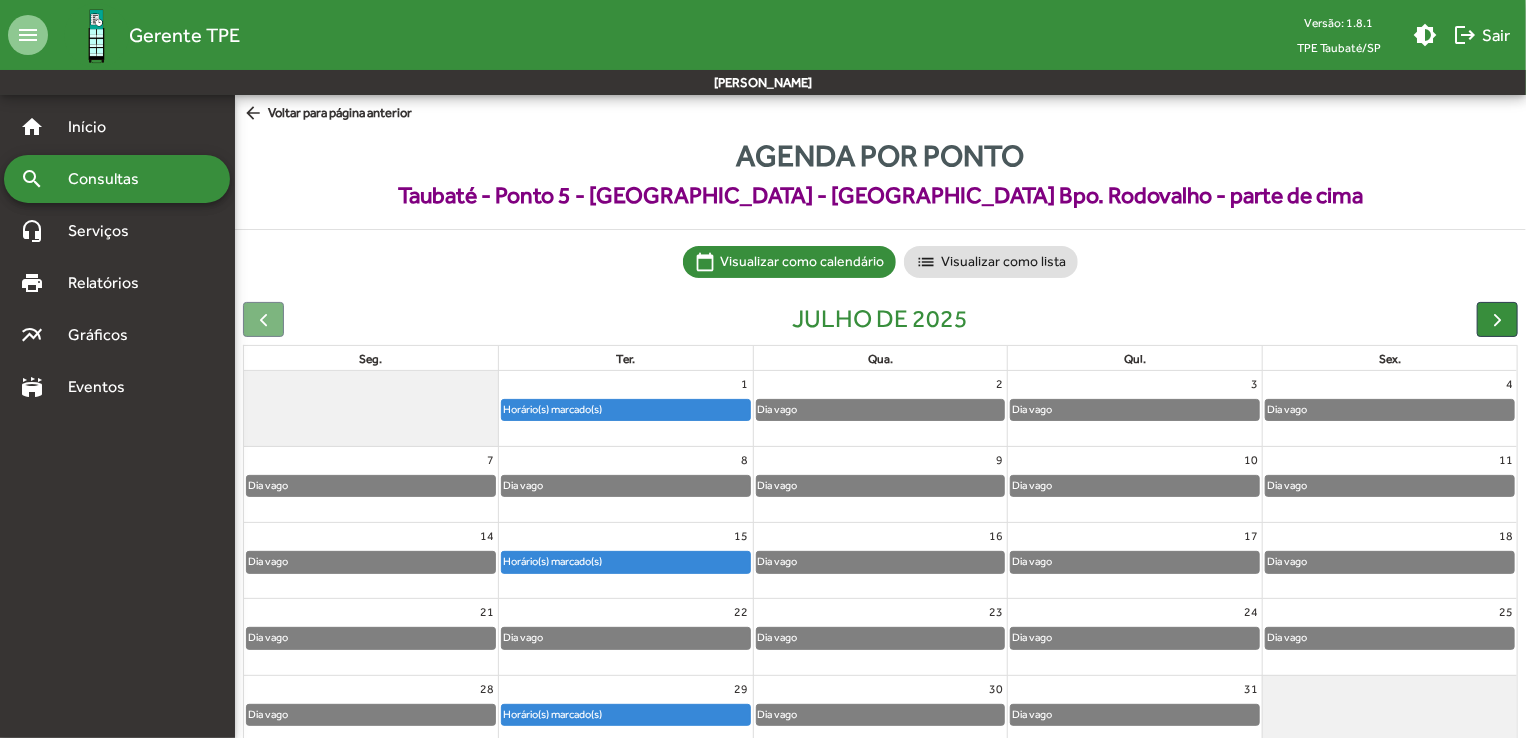 scroll, scrollTop: 89, scrollLeft: 0, axis: vertical 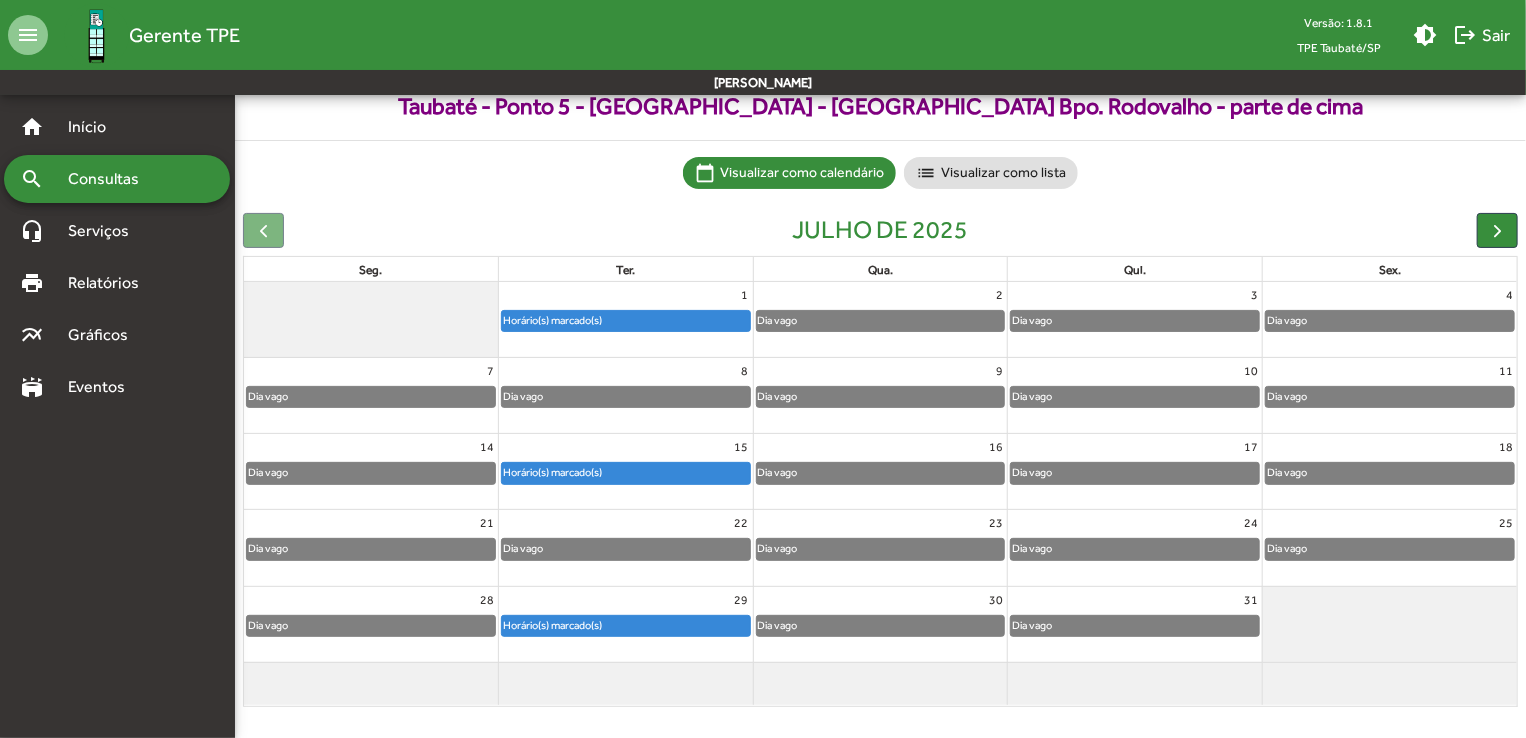 click on "Dia vago" 